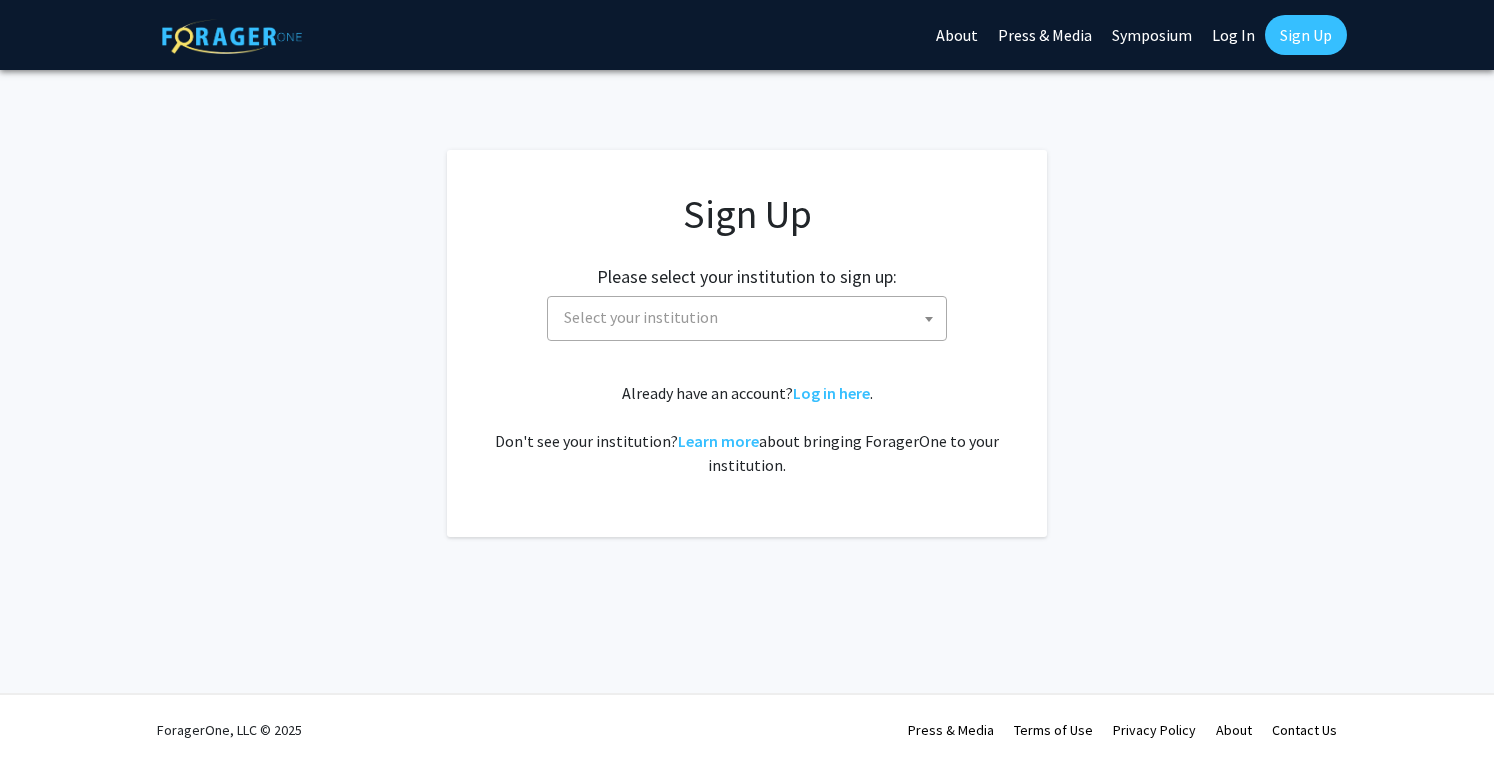 scroll, scrollTop: 0, scrollLeft: 0, axis: both 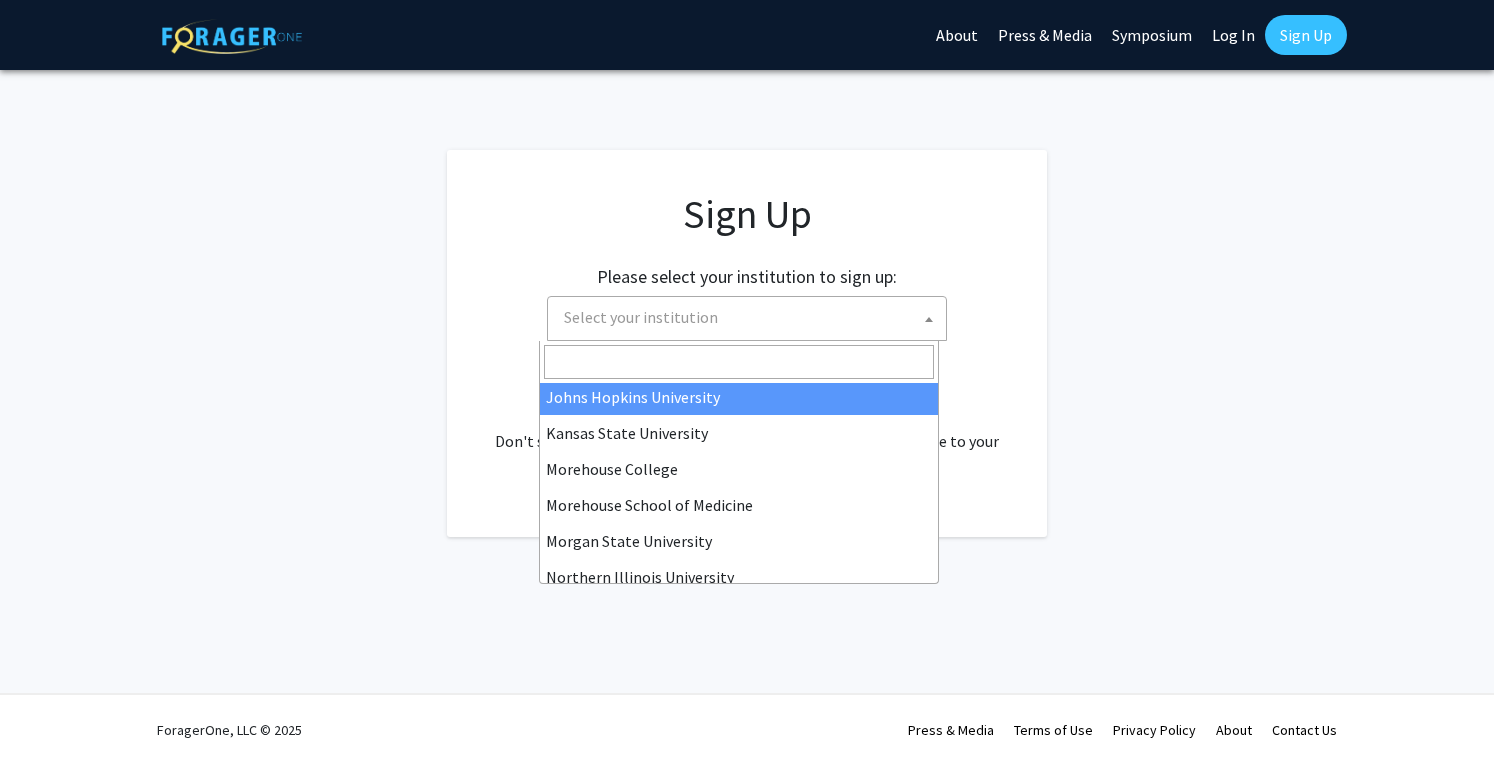 select on "1" 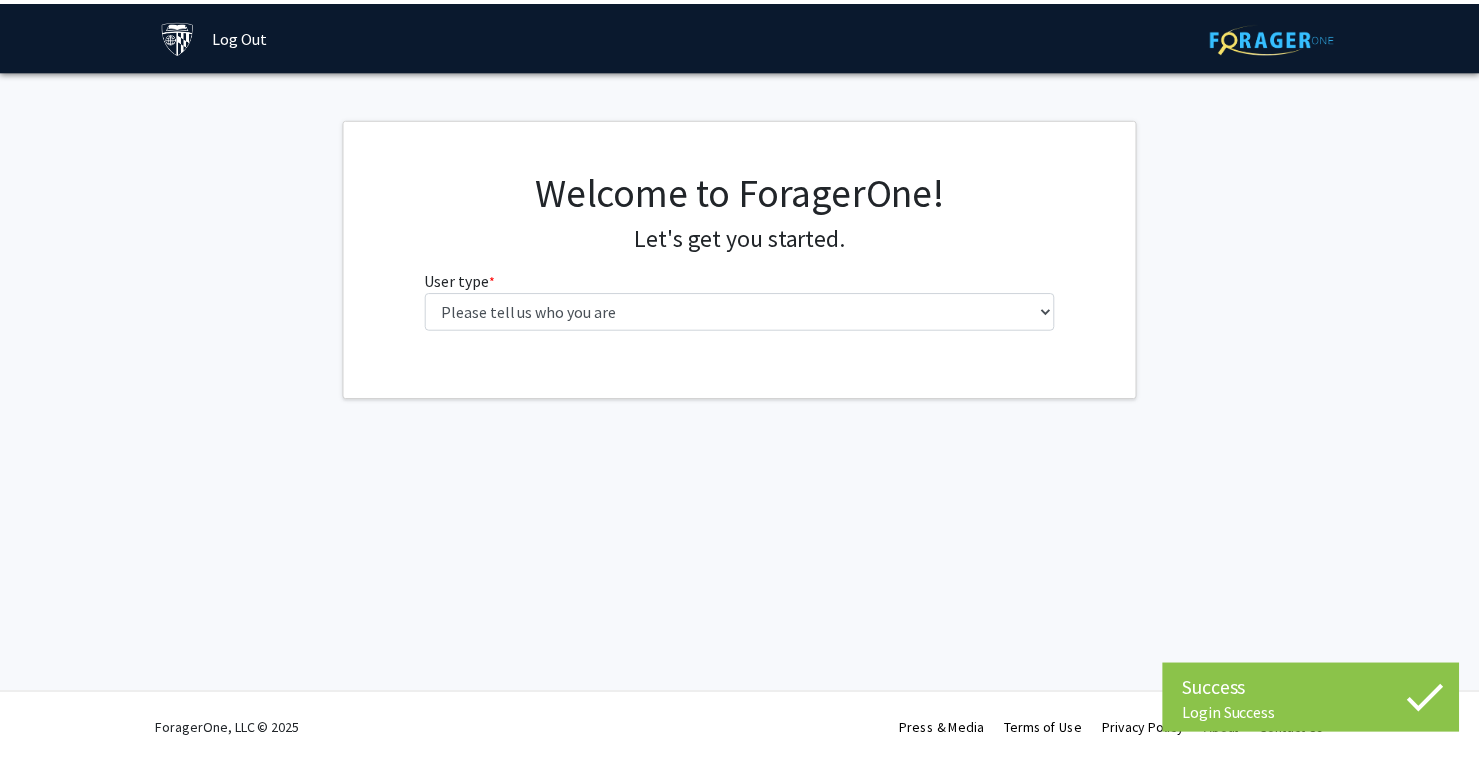 scroll, scrollTop: 0, scrollLeft: 0, axis: both 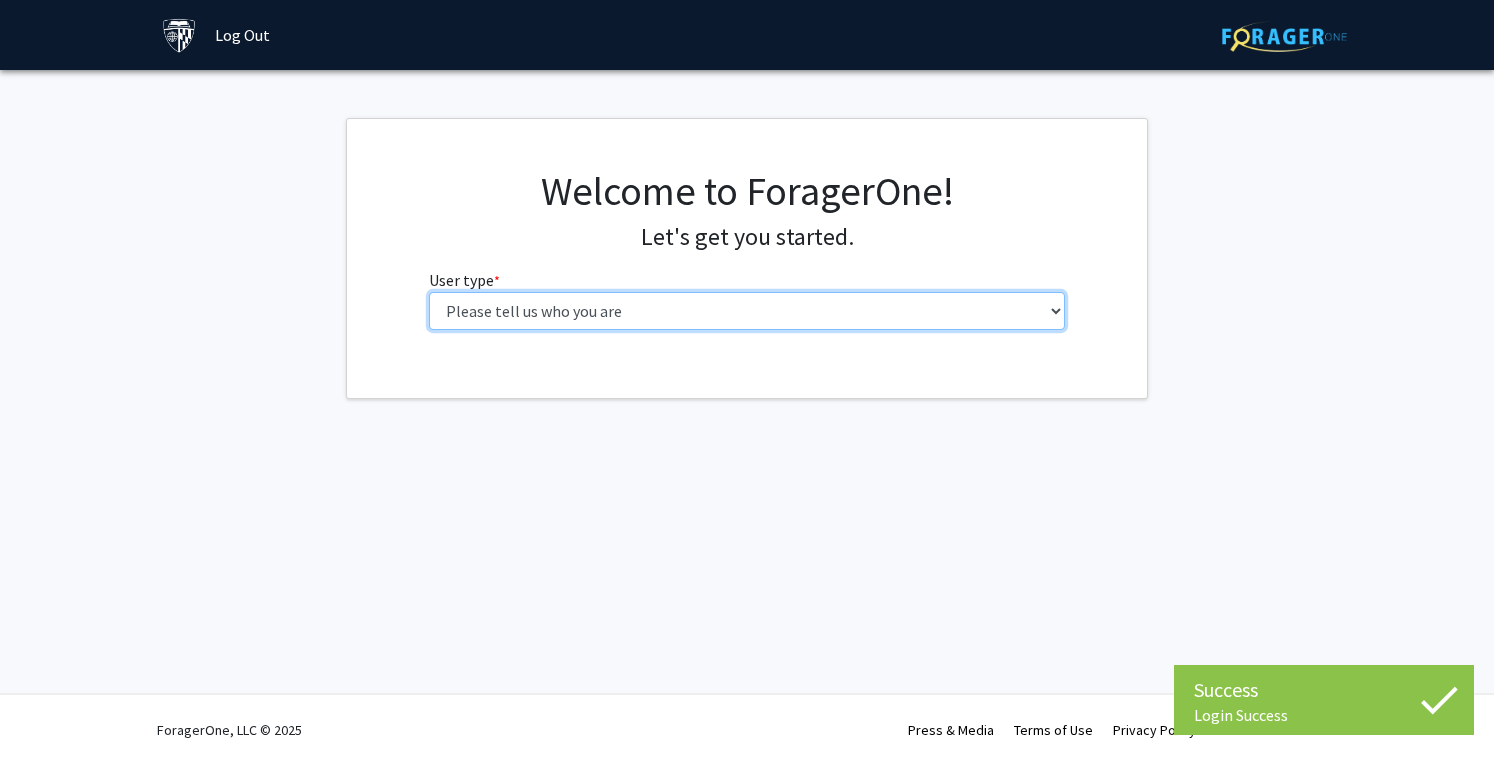click on "Please tell us who you are  Undergraduate Student   Master's Student   Doctoral Candidate (PhD, MD, DMD, PharmD, etc.)   Postdoctoral Researcher / Research Staff / Medical Resident / Medical Fellow   Faculty   Administrative Staff" at bounding box center (747, 311) 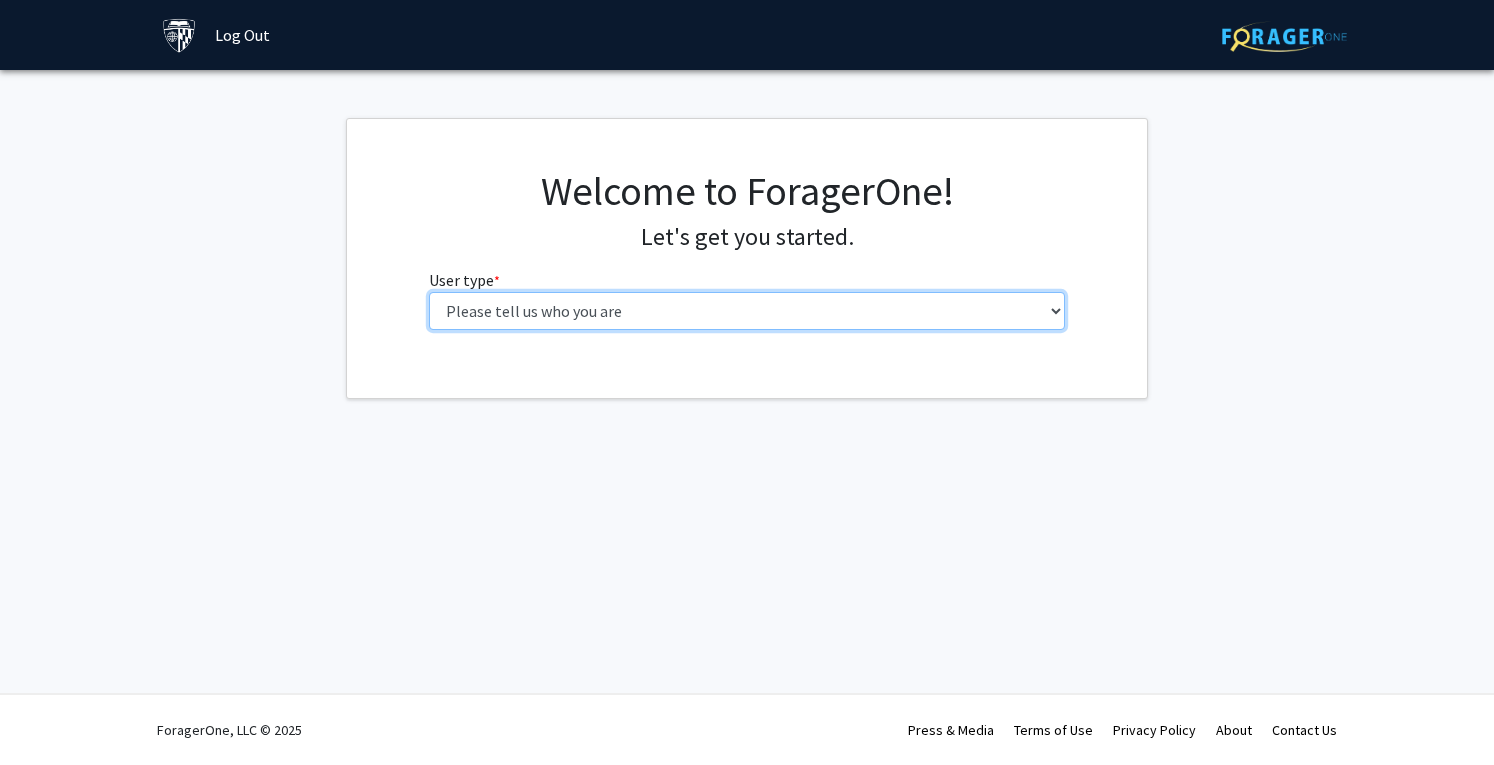 select on "3: doc" 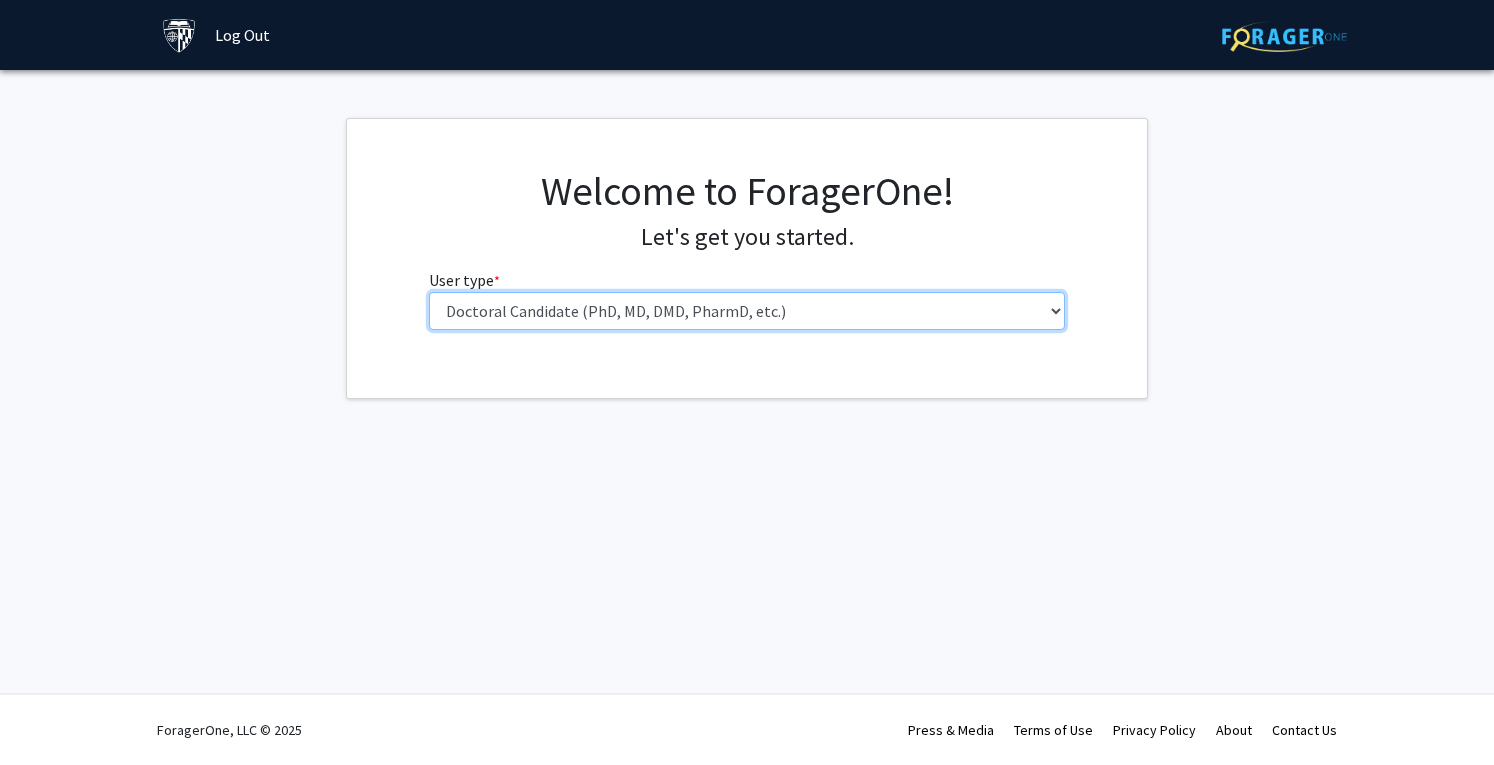 click on "Please tell us who you are  Undergraduate Student   Master's Student   Doctoral Candidate (PhD, MD, DMD, PharmD, etc.)   Postdoctoral Researcher / Research Staff / Medical Resident / Medical Fellow   Faculty   Administrative Staff" at bounding box center [747, 311] 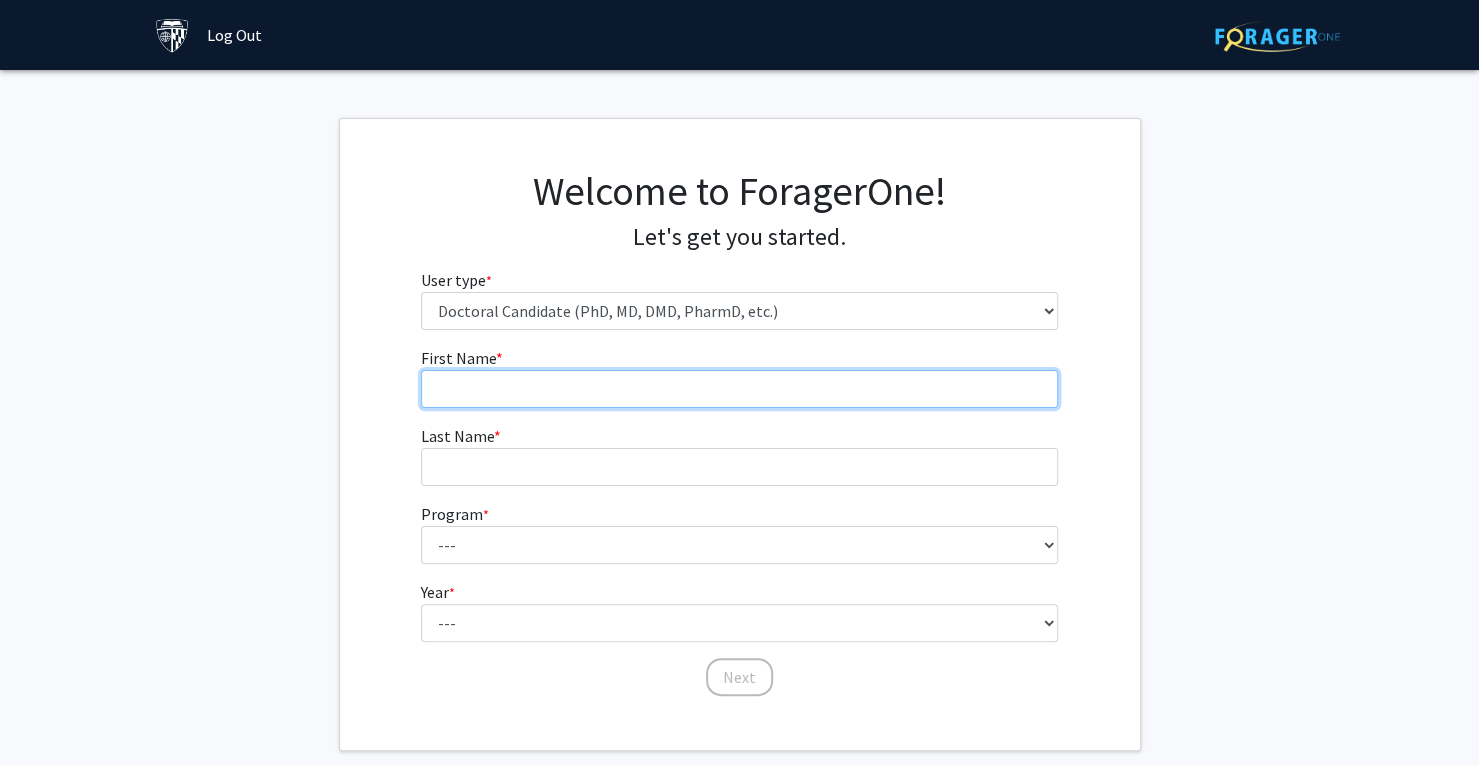 click on "First Name * required" at bounding box center [739, 389] 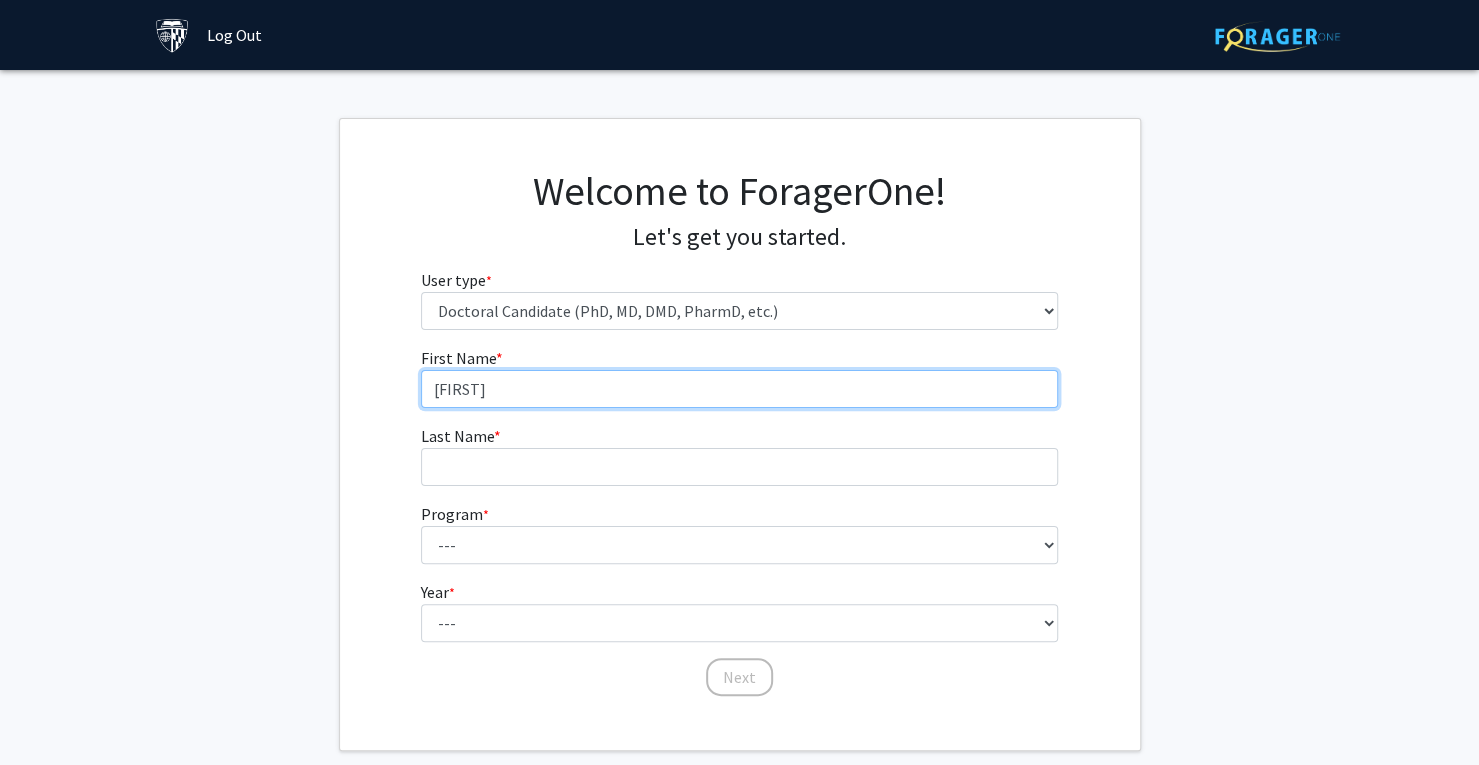 type on "[FIRST]" 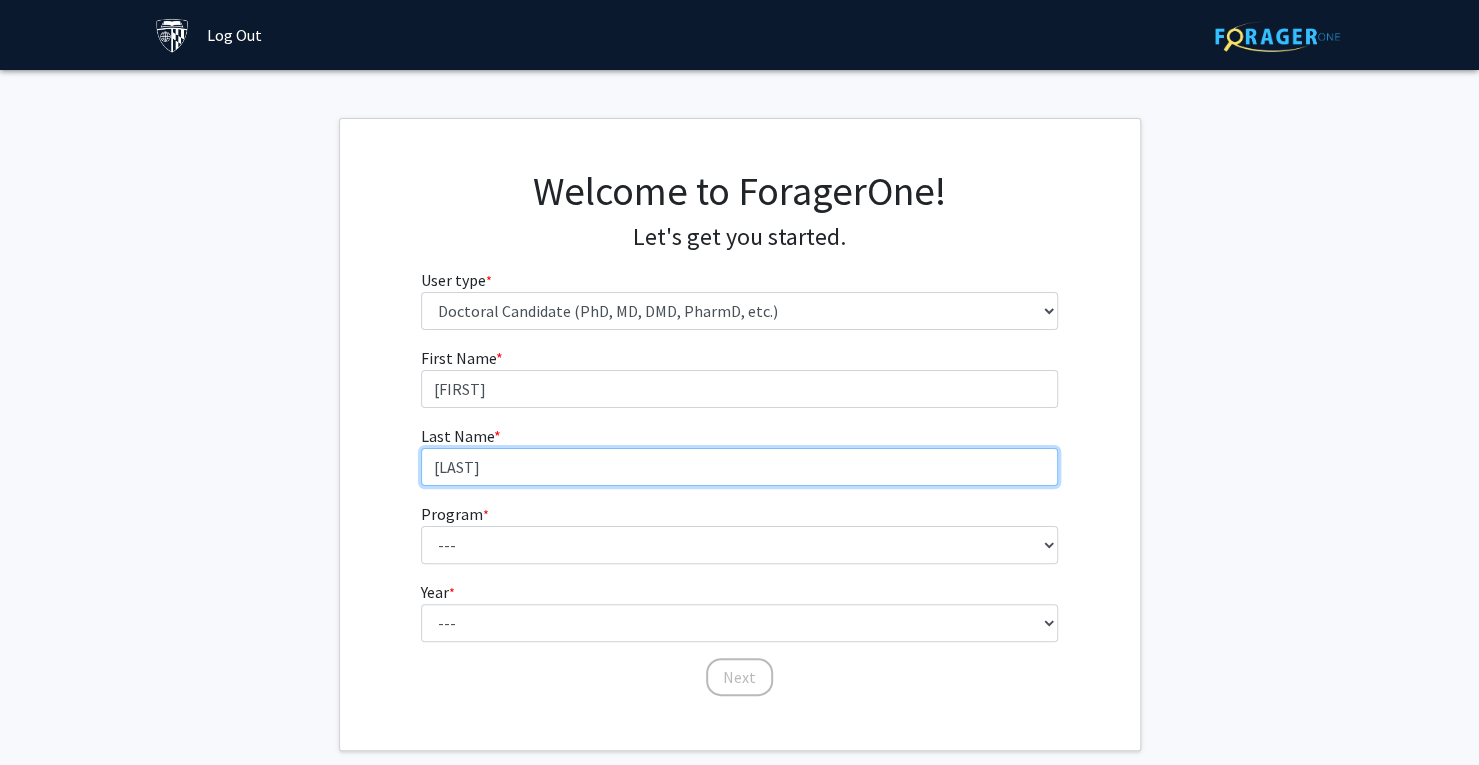 type on "[LAST]" 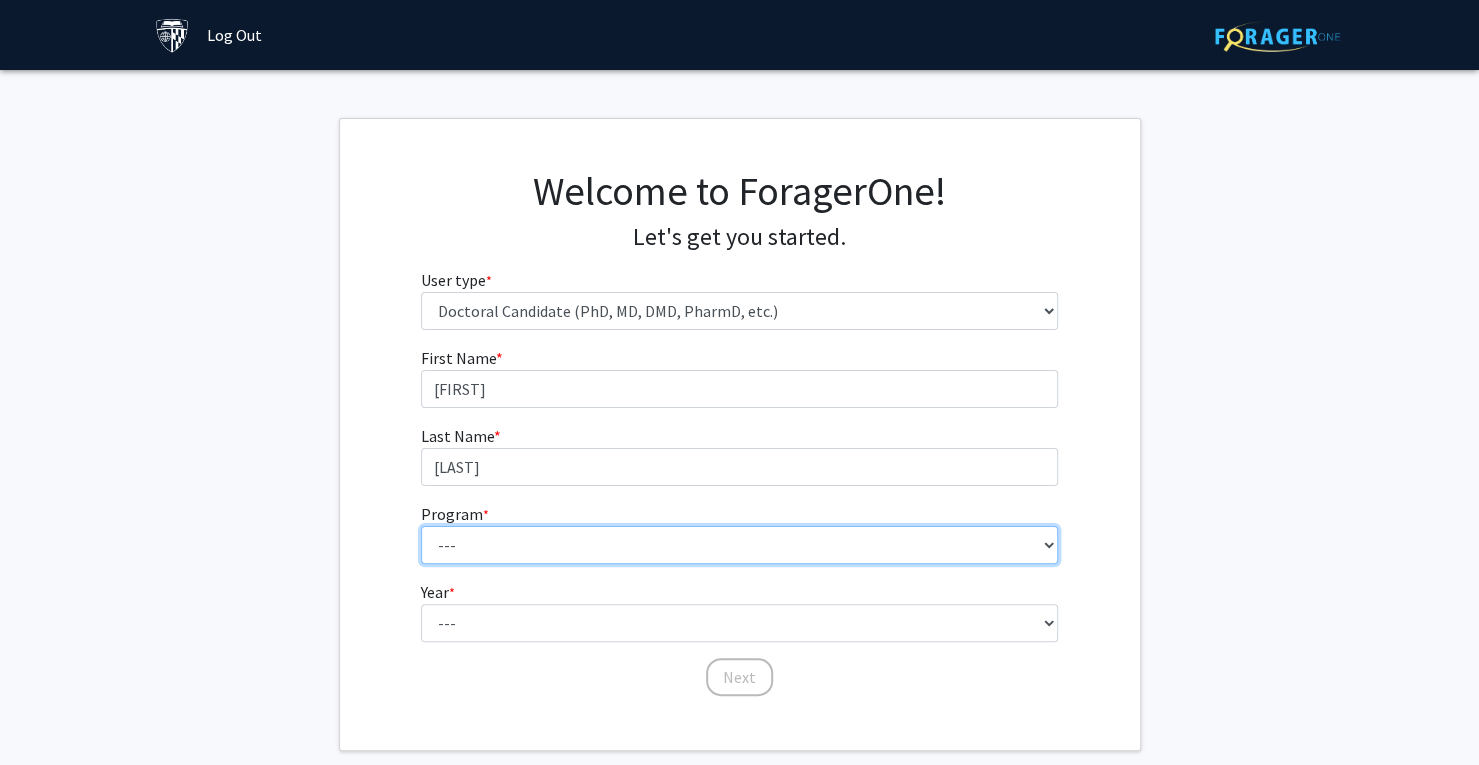 click on "---  Adult-Gerontological Acute Care Nurse Practitioner   Adult-Gerontological Critical Care Clinical Nurse Specialist   Adult-Gerontological Health Clinical Nurse Specialist   Adult-Gerontological Primary Care Nurse Practitioner   Anthropology   Applied Mathematics and Statistics   Biochemistry and Molecular Biology   Biochemistry, Cellular and Molecular Biology   Biological Chemistry   Biomedical Engineering   Biostatistics   Cellular and Molecular Medicine   Cellular and Molecular Physiology   Cellular, Molecular, Developmental Biology and Biophysics   Chemical and Biomolecular Engineering   Chemistry   Civil Engineering   Classics   Cognitive Science   Composition   Computer Science   Doctor of Medicine   Doctor of Nursing Practice   Doctor of Public Health   Earth and Planetary Sciences   Economics   Education   Electrical and Computer Engineering   Engineering   English   Environmental Health   Epidemiology   Family Primary Care Nurse Practitioner   Functional Anatomy and Evolution   Guitar   History" at bounding box center (739, 545) 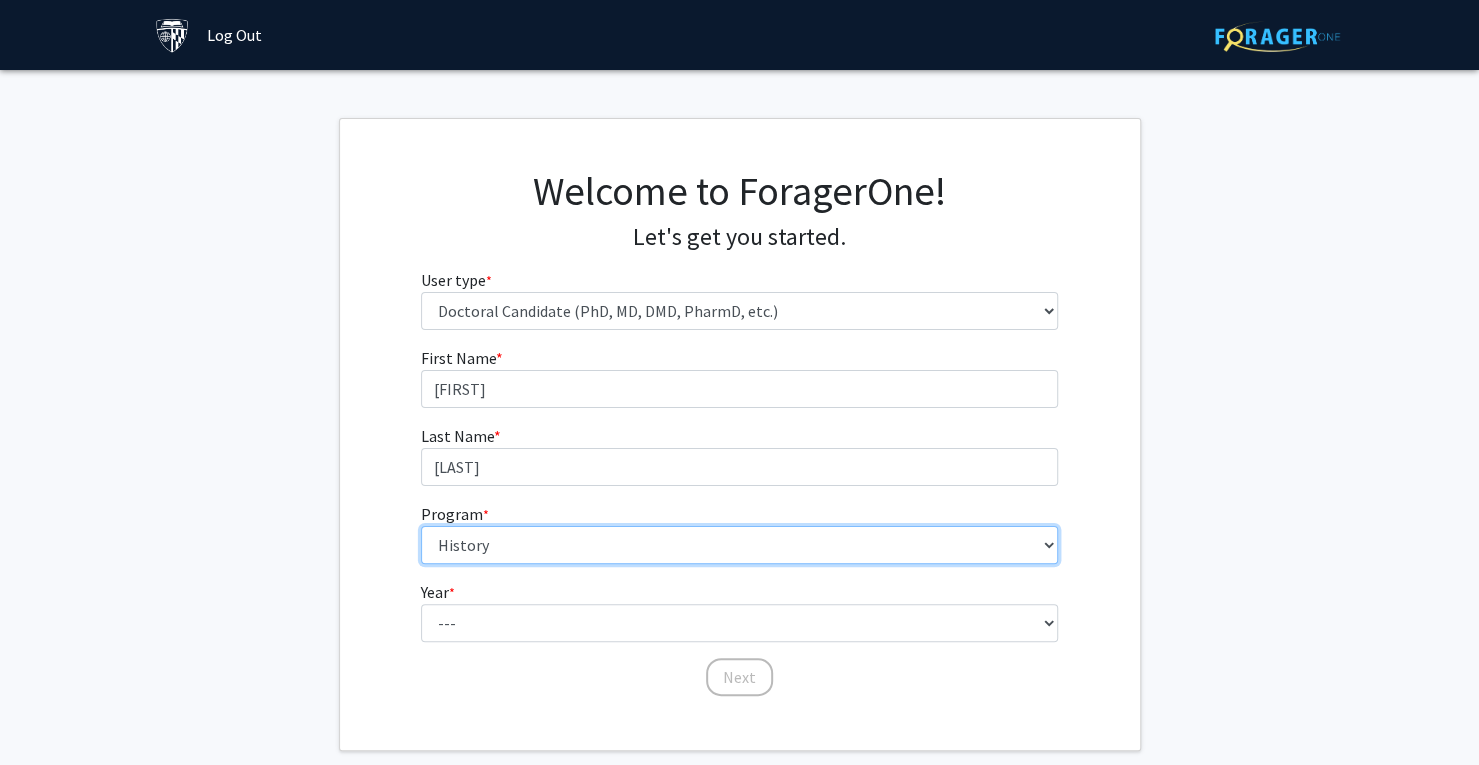click on "---  Adult-Gerontological Acute Care Nurse Practitioner   Adult-Gerontological Critical Care Clinical Nurse Specialist   Adult-Gerontological Health Clinical Nurse Specialist   Adult-Gerontological Primary Care Nurse Practitioner   Anthropology   Applied Mathematics and Statistics   Biochemistry and Molecular Biology   Biochemistry, Cellular and Molecular Biology   Biological Chemistry   Biomedical Engineering   Biostatistics   Cellular and Molecular Medicine   Cellular and Molecular Physiology   Cellular, Molecular, Developmental Biology and Biophysics   Chemical and Biomolecular Engineering   Chemistry   Civil Engineering   Classics   Cognitive Science   Composition   Computer Science   Doctor of Medicine   Doctor of Nursing Practice   Doctor of Public Health   Earth and Planetary Sciences   Economics   Education   Electrical and Computer Engineering   Engineering   English   Environmental Health   Epidemiology   Family Primary Care Nurse Practitioner   Functional Anatomy and Evolution   Guitar   History" at bounding box center [739, 545] 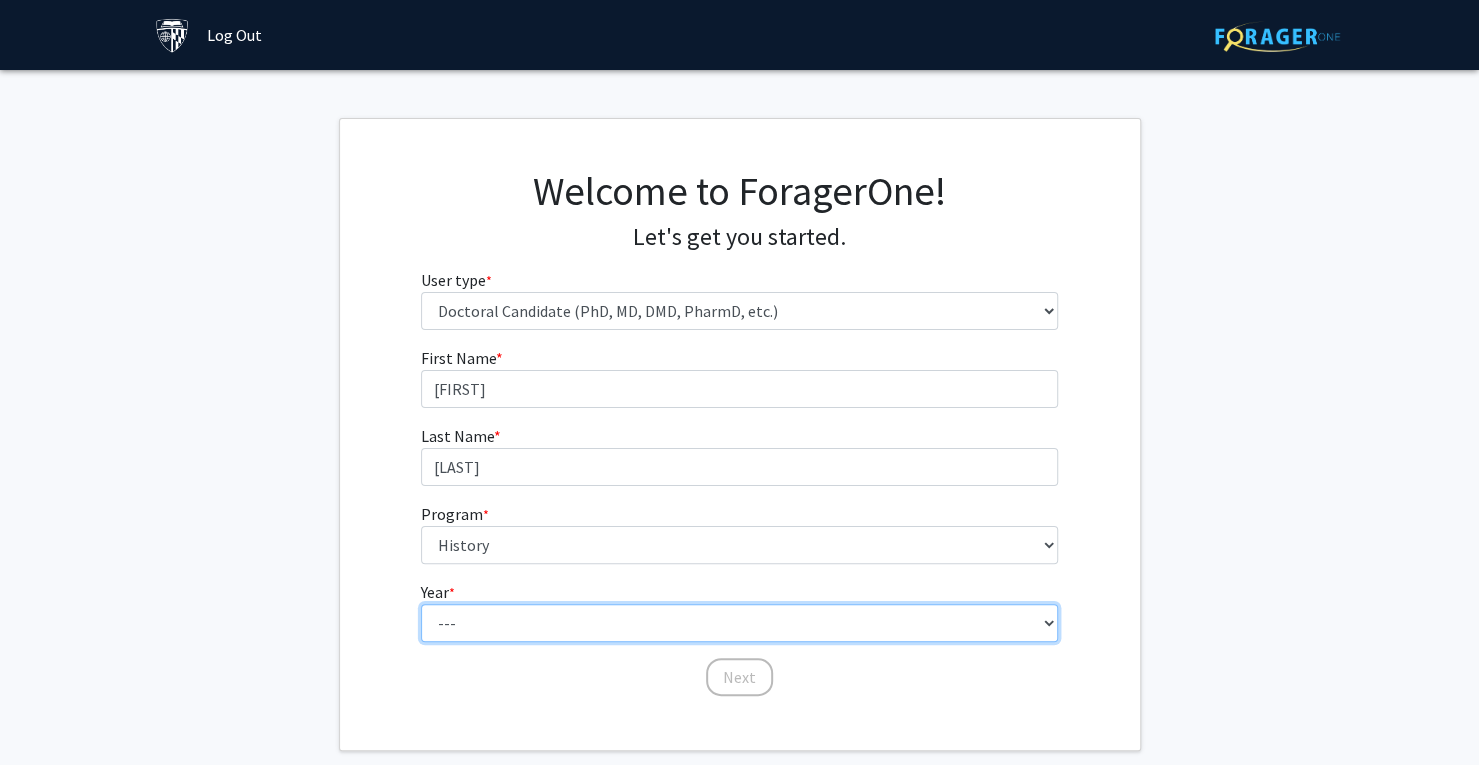 click on "---  First Year   Second Year   Third Year   Fourth Year   Fifth Year   Sixth Year   Seventh Year   Eighth Year   Ninth Year   Tenth Year" at bounding box center [739, 623] 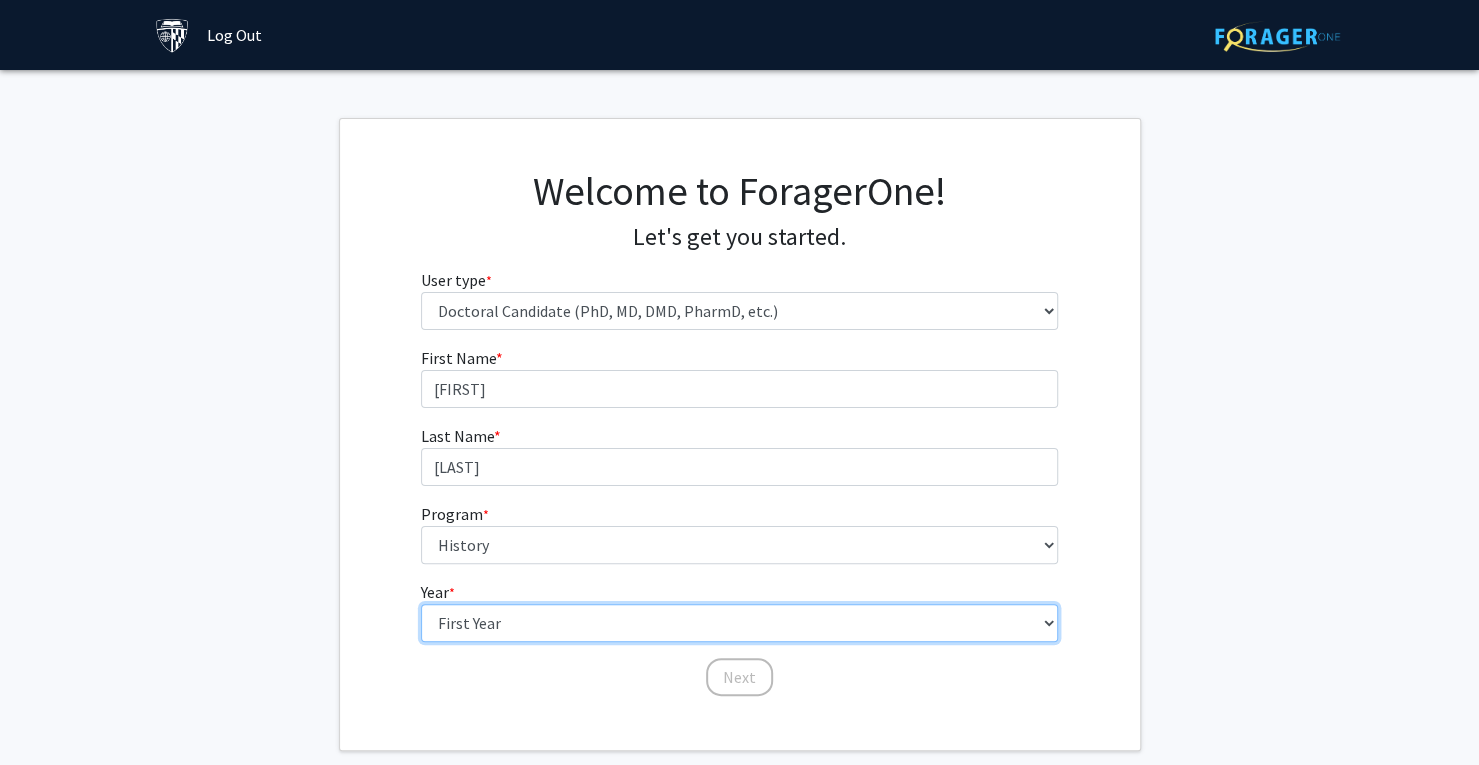 click on "---  First Year   Second Year   Third Year   Fourth Year   Fifth Year   Sixth Year   Seventh Year   Eighth Year   Ninth Year   Tenth Year" at bounding box center [739, 623] 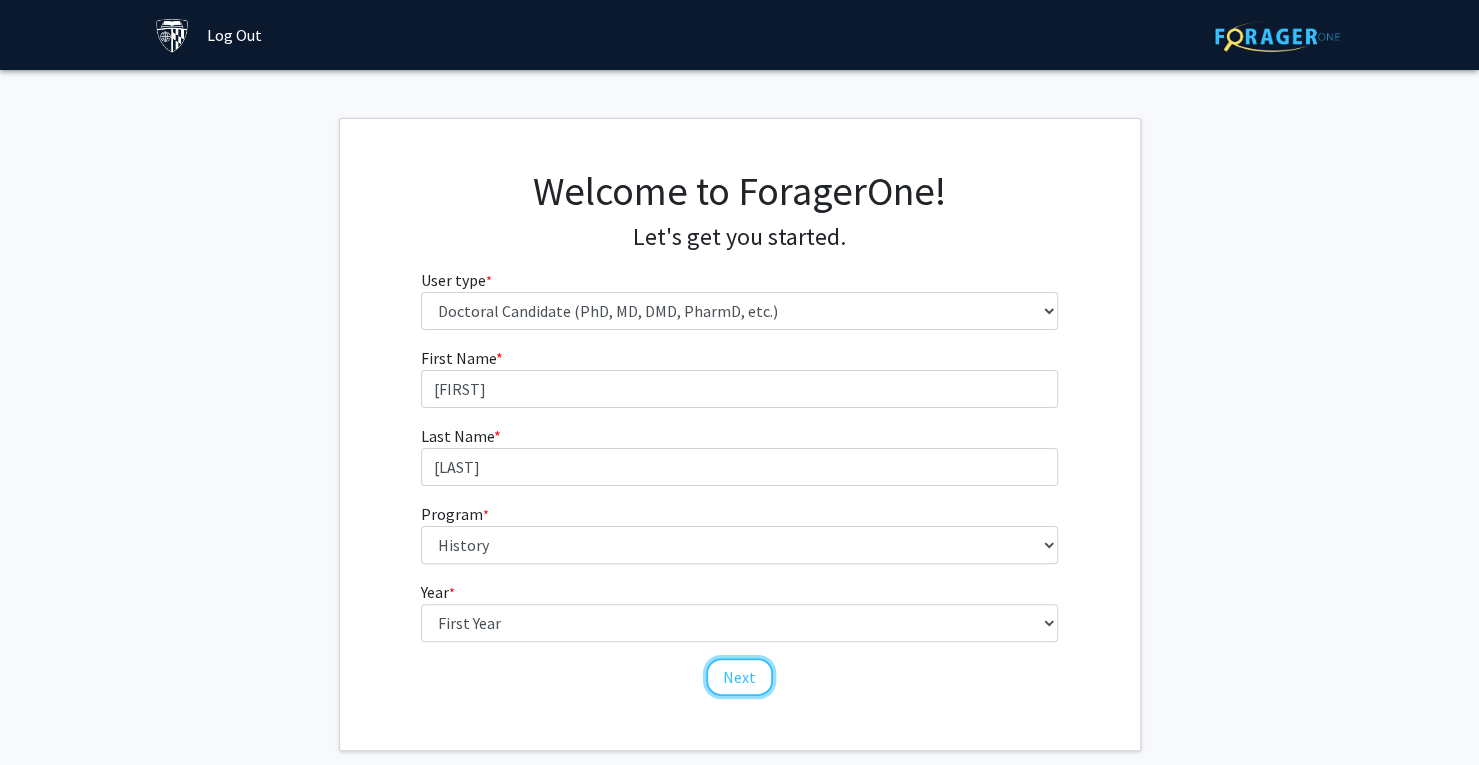 click on "Next" 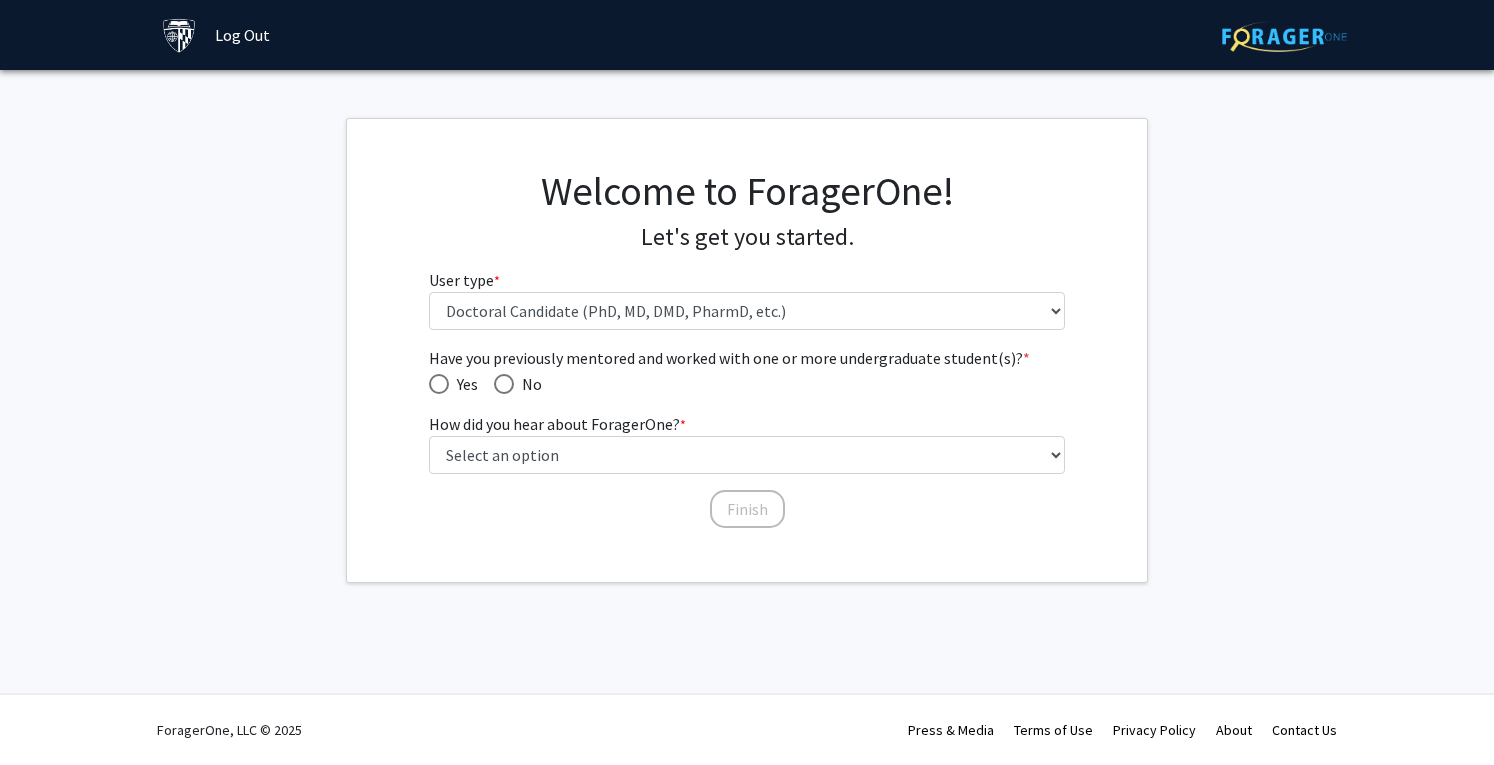 click at bounding box center (439, 384) 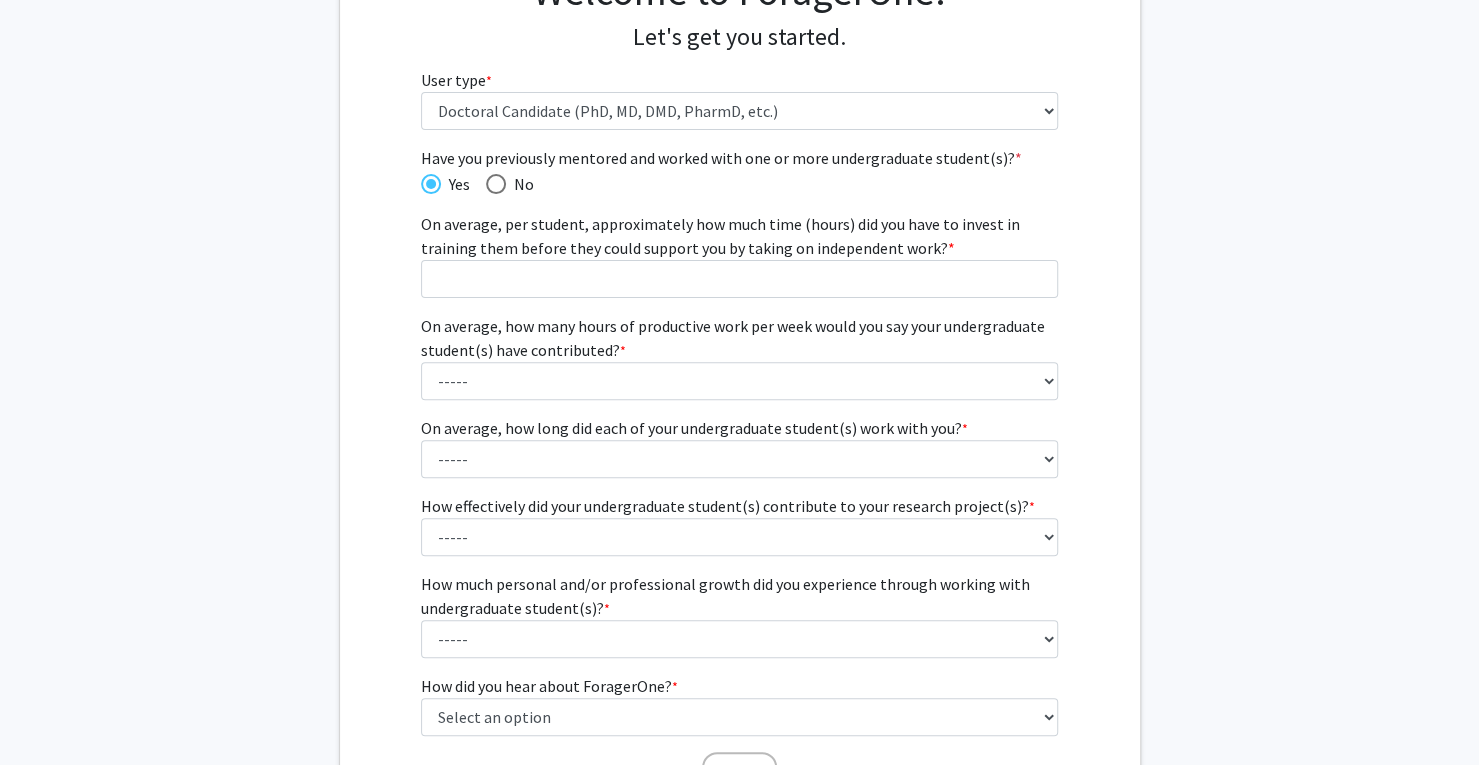 scroll, scrollTop: 300, scrollLeft: 0, axis: vertical 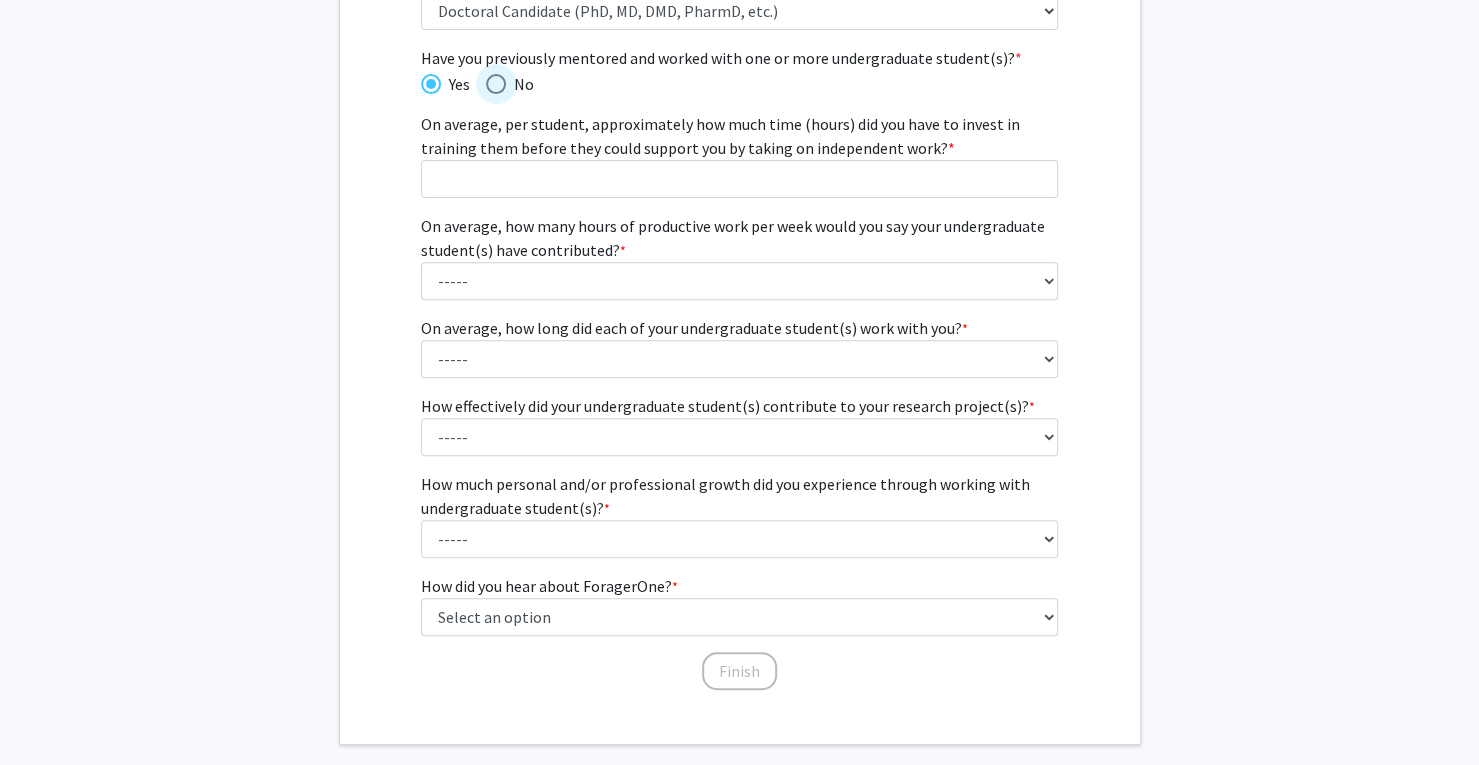 click at bounding box center (496, 84) 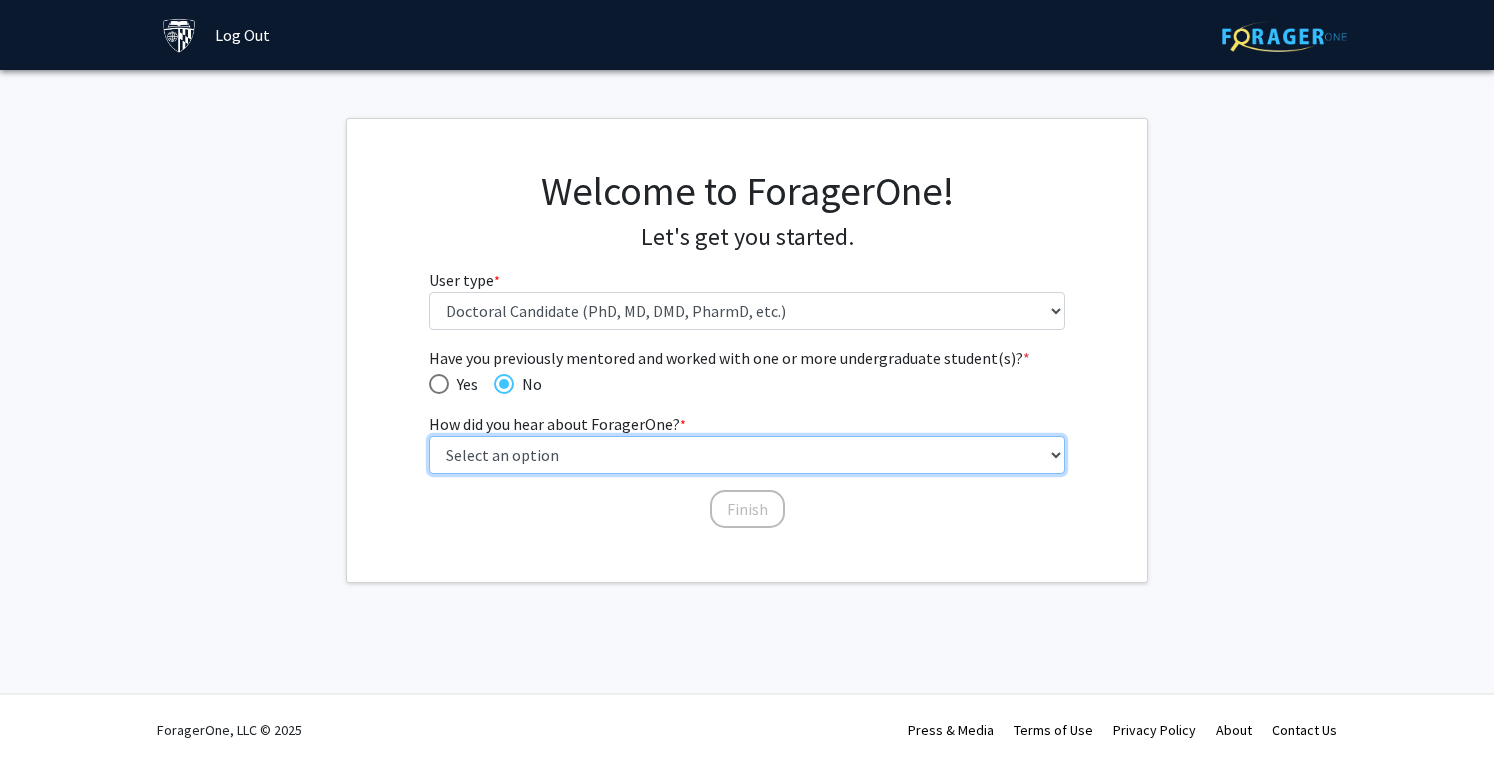 click on "Select an option  Peer/student recommendation   Faculty/staff recommendation   University website   University email or newsletter   Other" at bounding box center (747, 455) 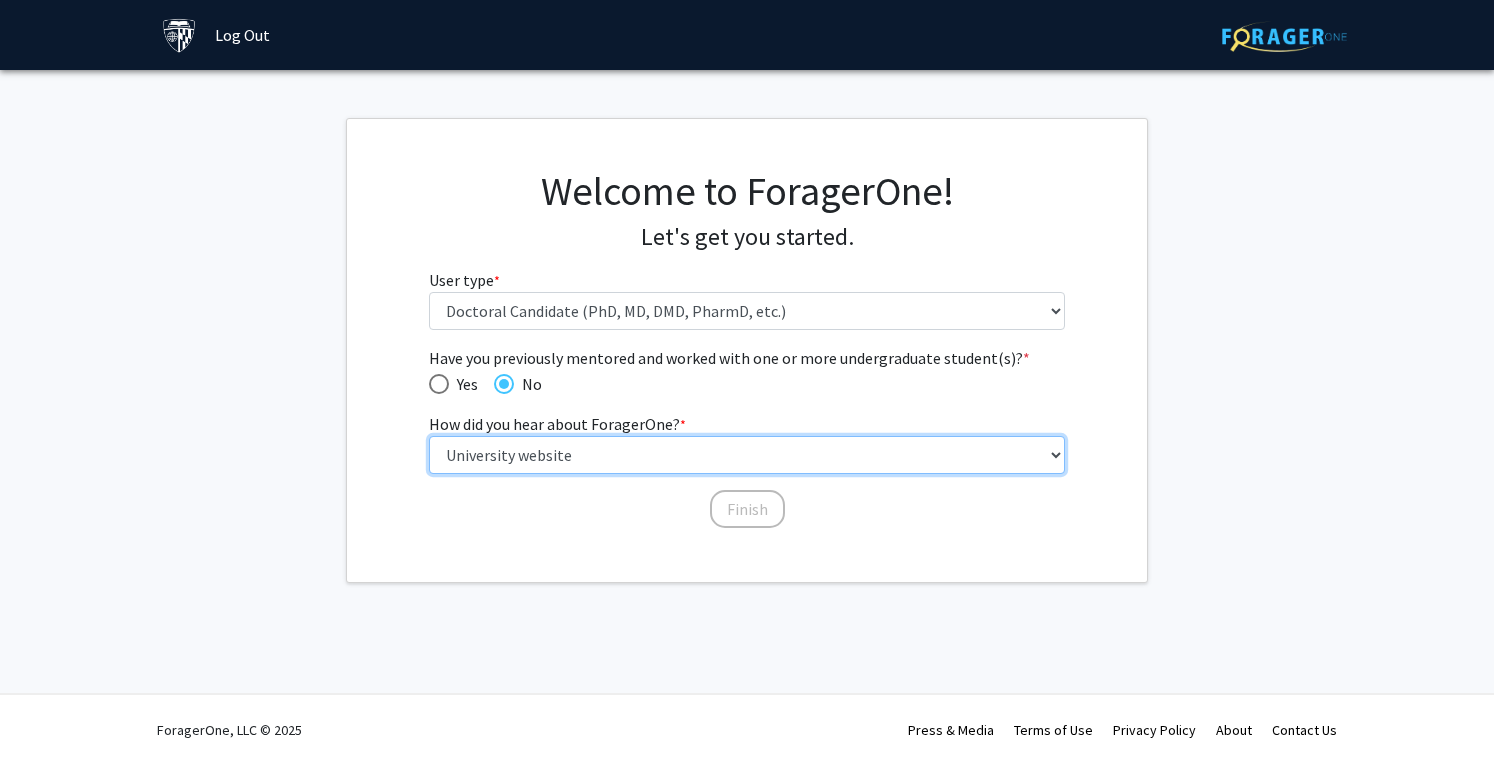 click on "Select an option  Peer/student recommendation   Faculty/staff recommendation   University website   University email or newsletter   Other" at bounding box center [747, 455] 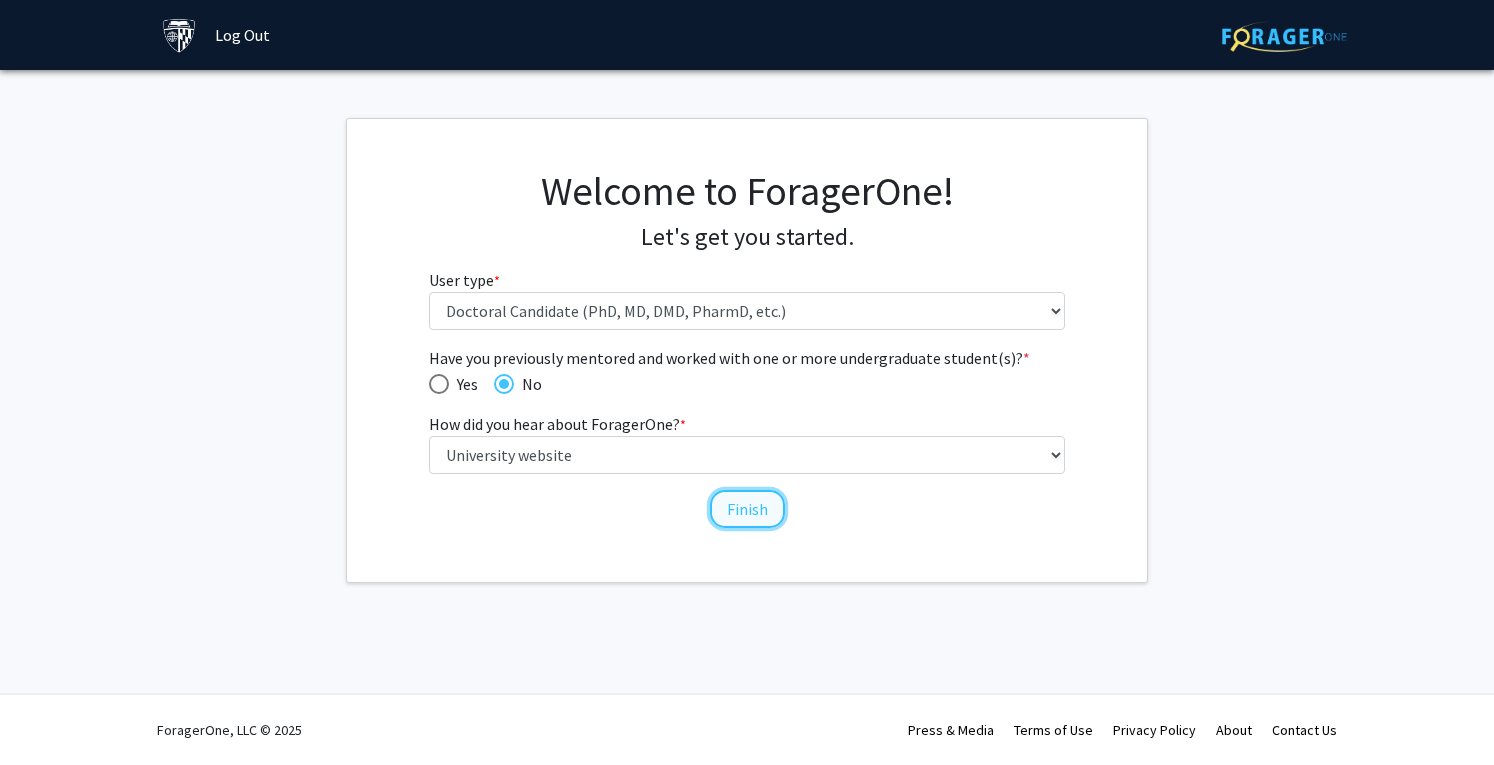 click on "Finish" 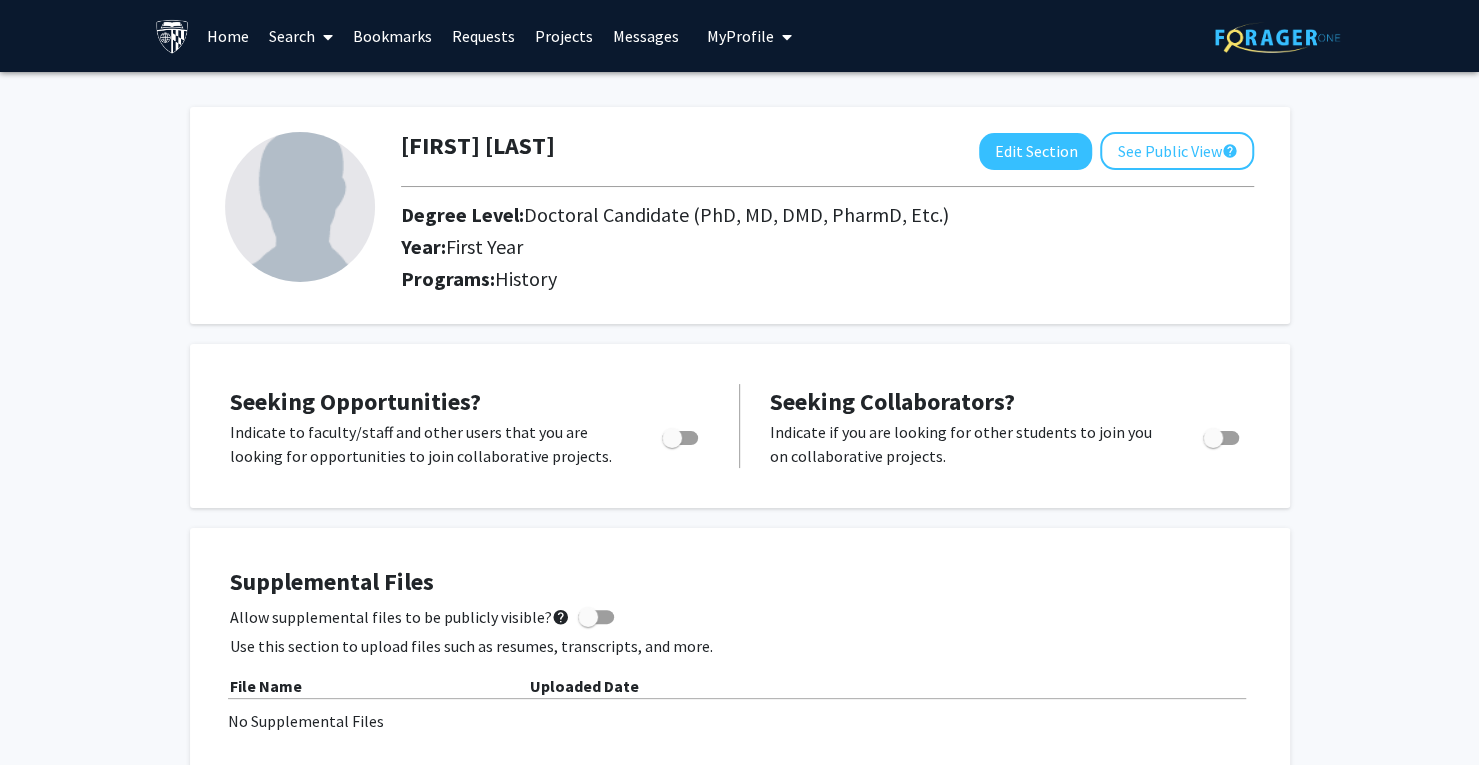 scroll, scrollTop: 0, scrollLeft: 0, axis: both 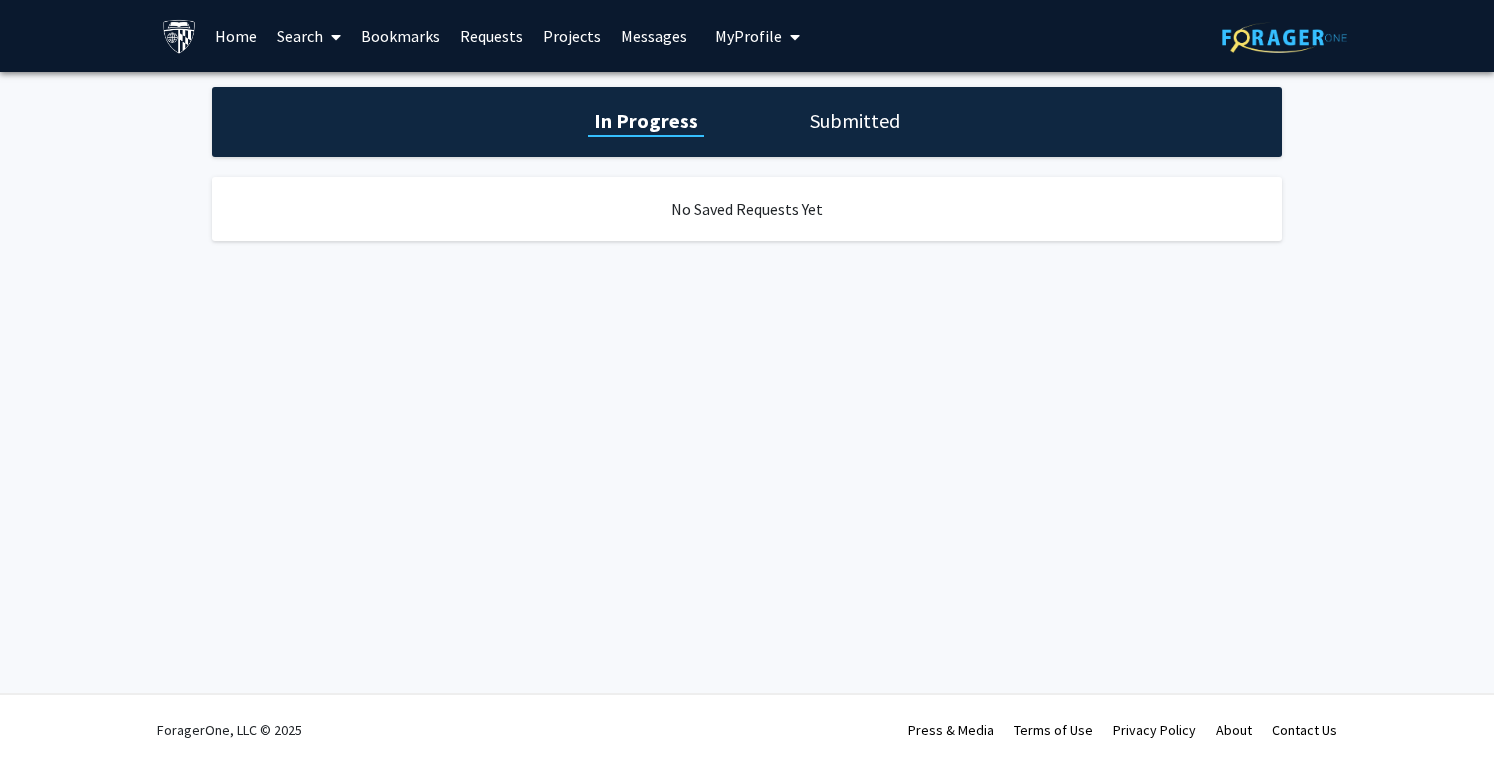 click on "Projects" at bounding box center [572, 36] 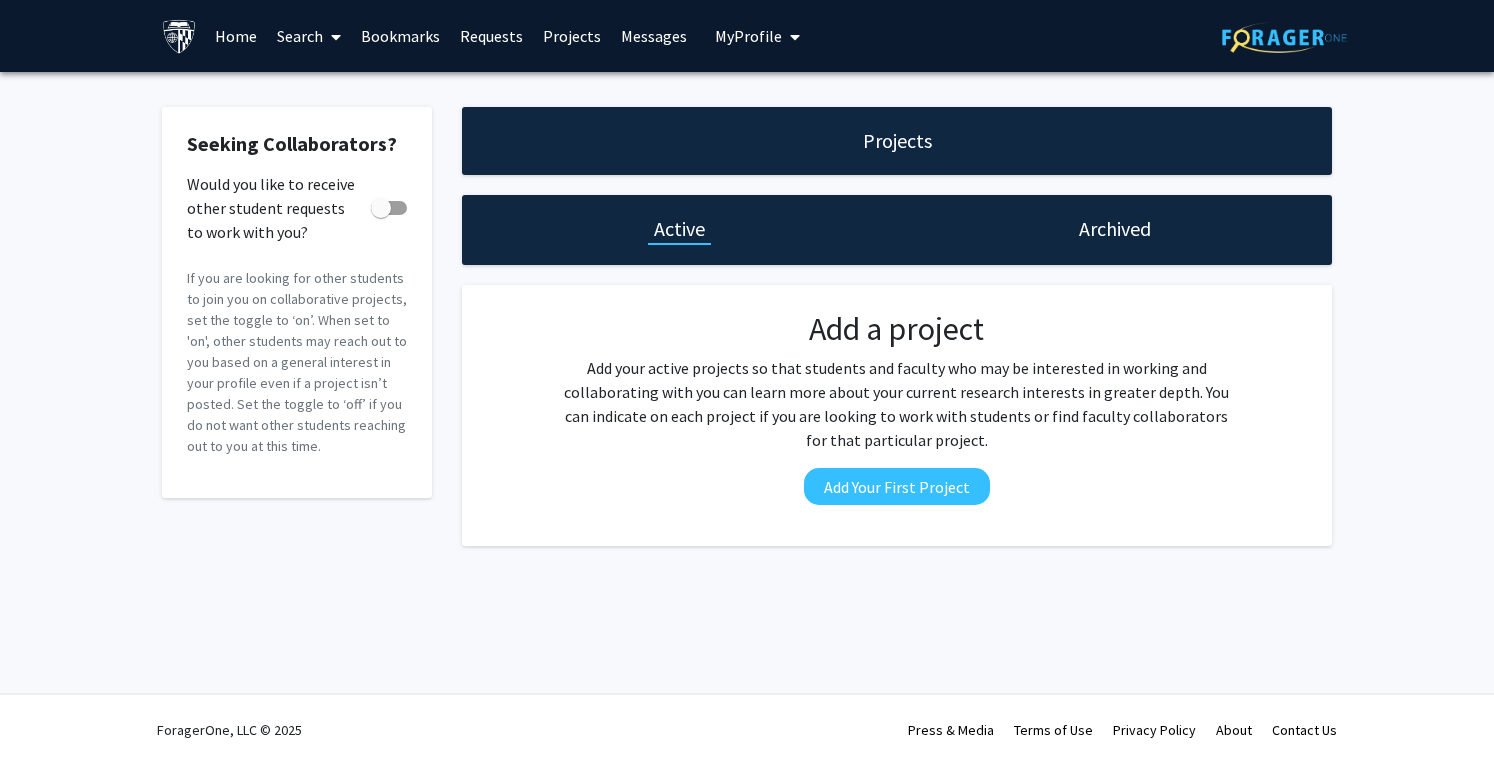 click on "Search" at bounding box center [309, 36] 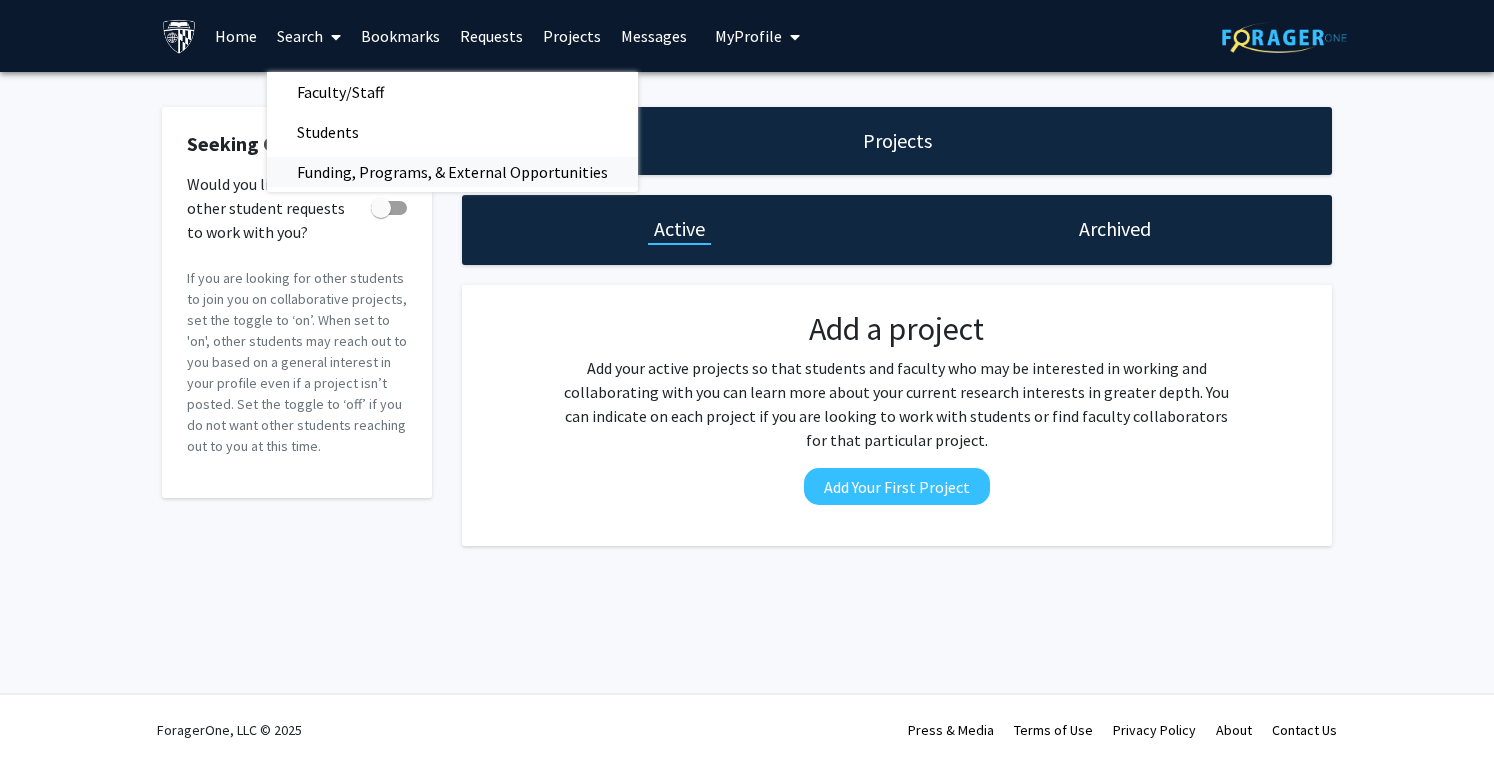 click on "Funding, Programs, & External Opportunities" at bounding box center [452, 172] 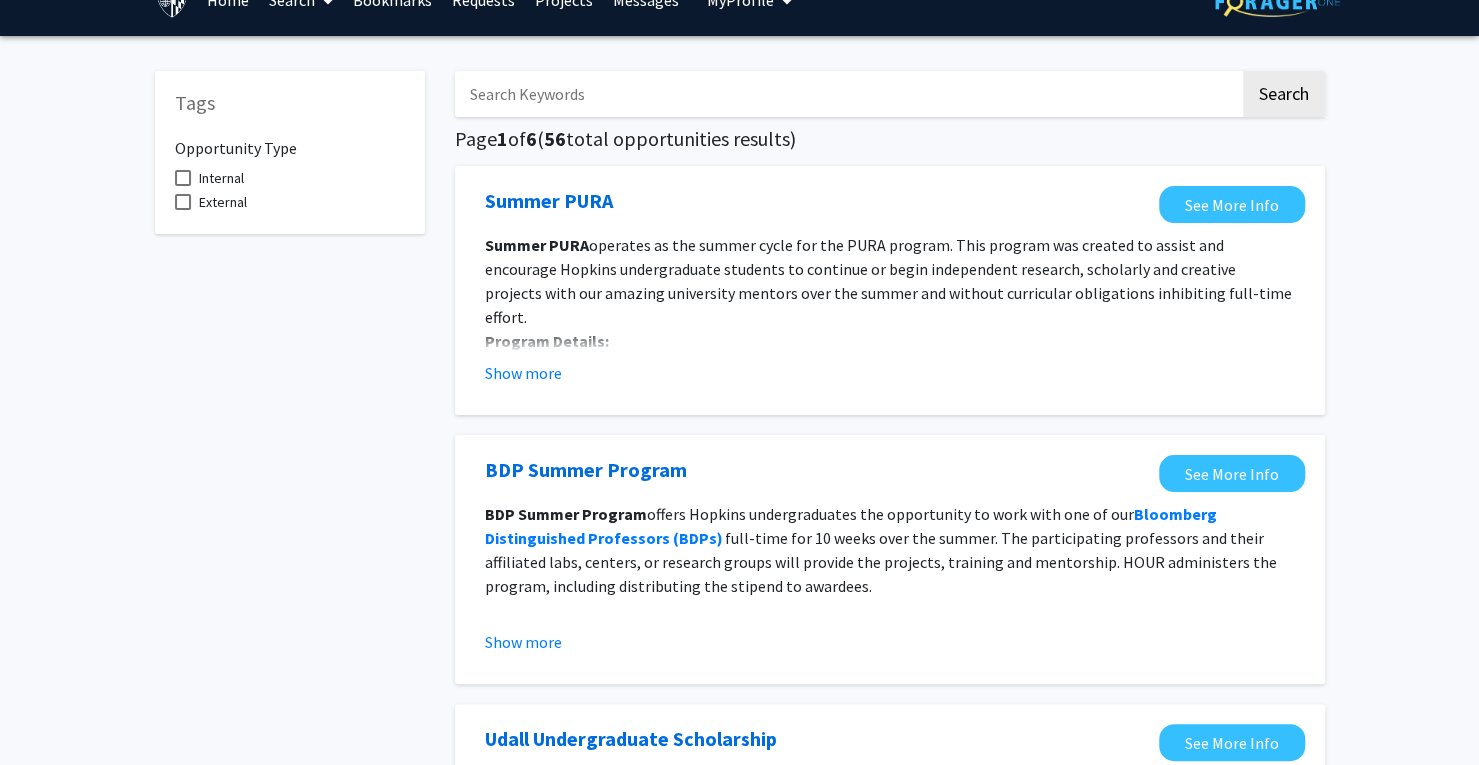 scroll, scrollTop: 0, scrollLeft: 0, axis: both 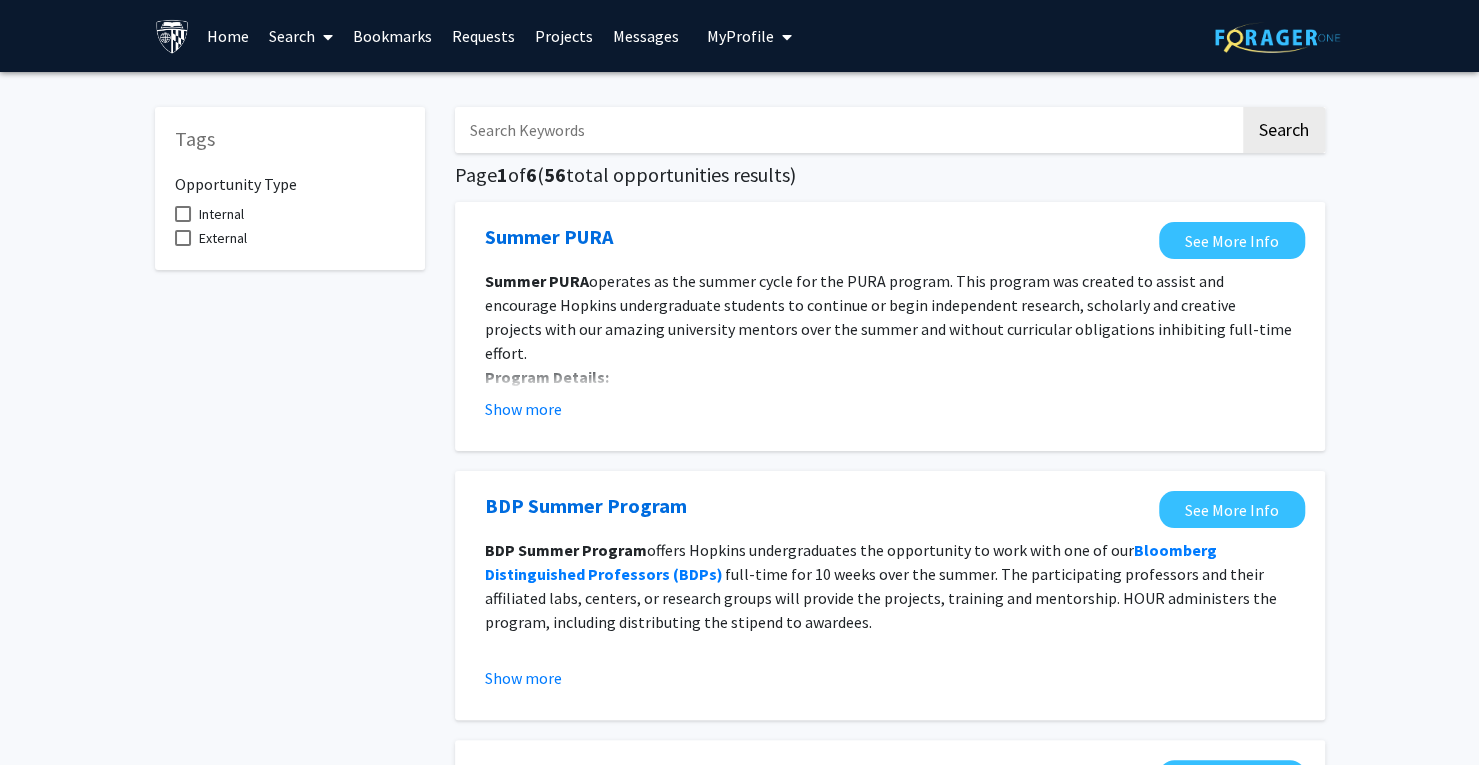click at bounding box center (847, 130) 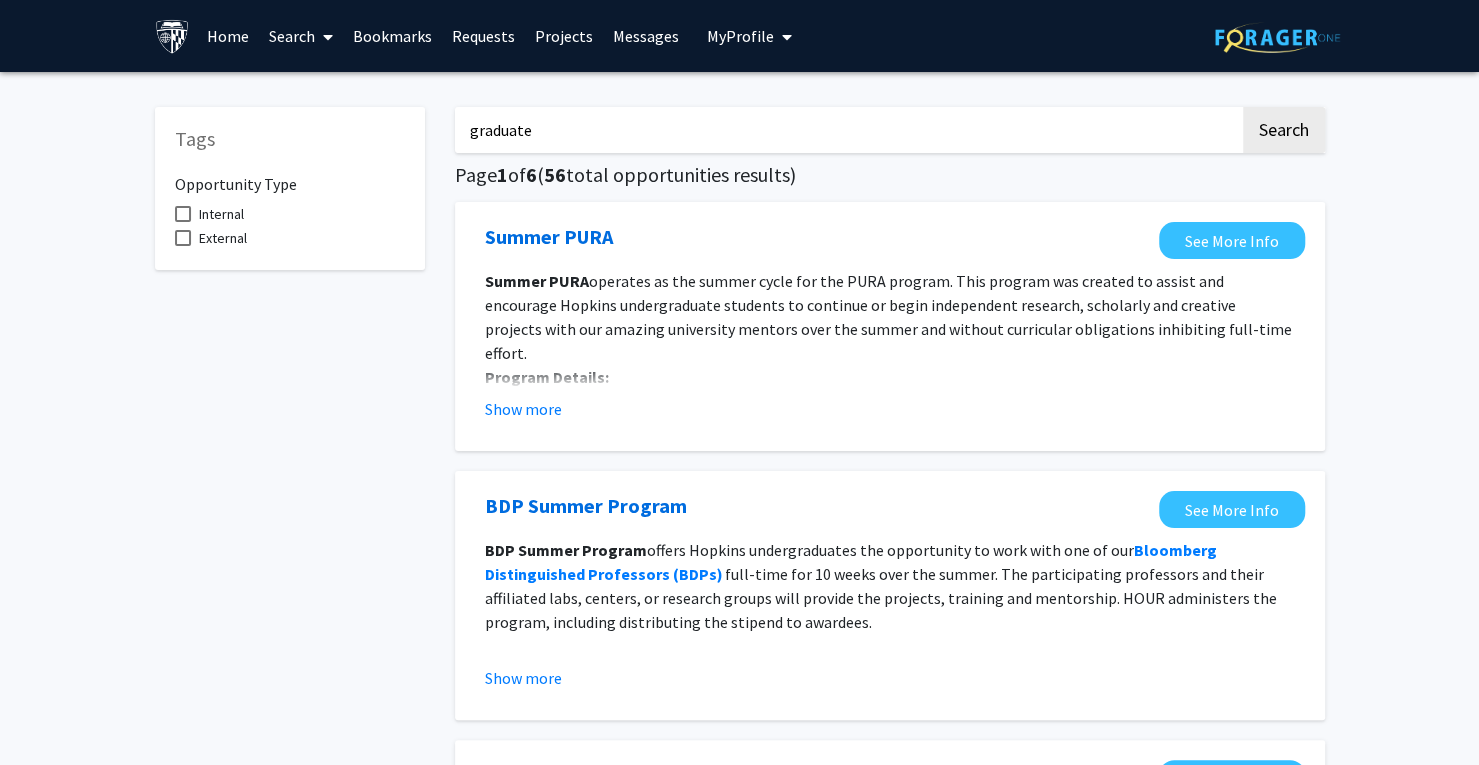 type on "graduate" 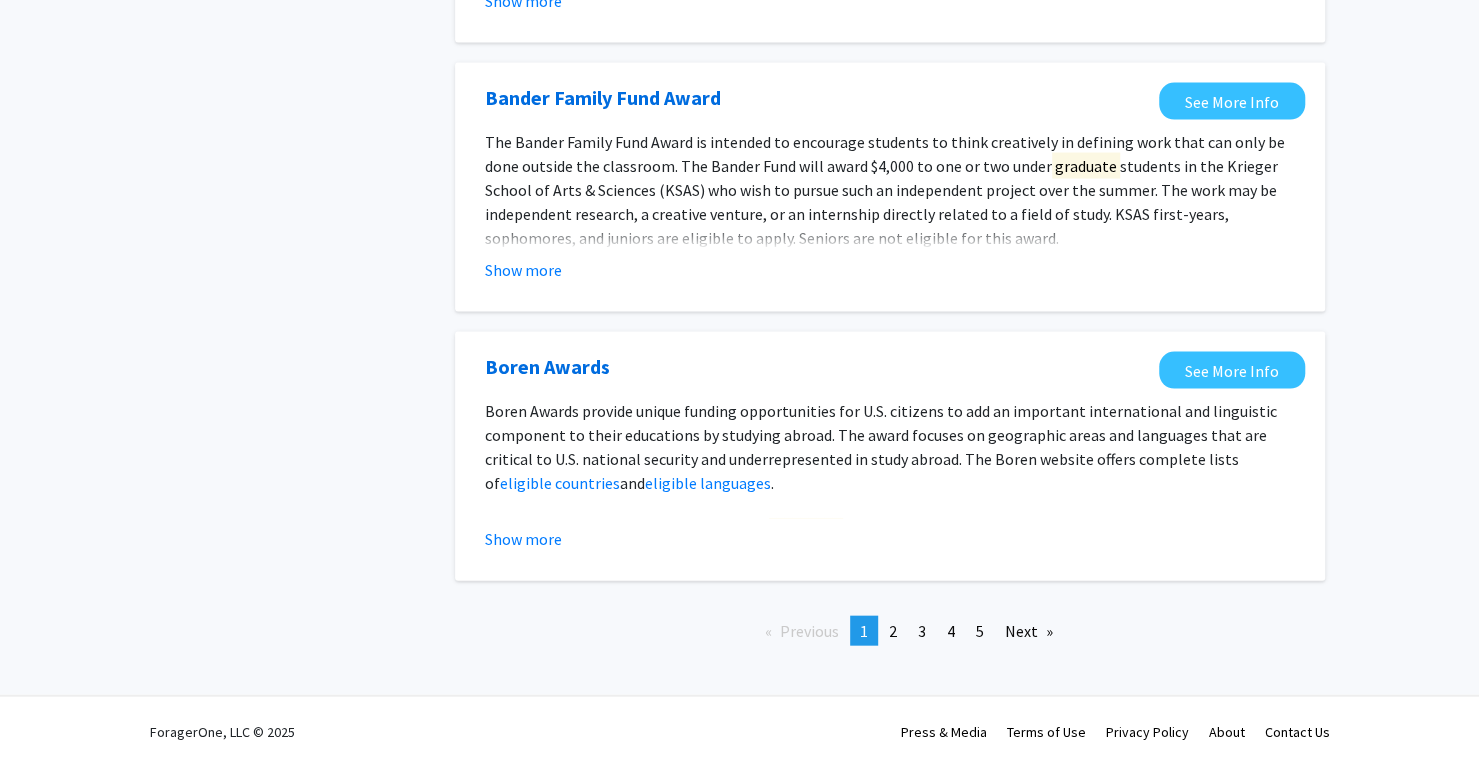 scroll, scrollTop: 2316, scrollLeft: 0, axis: vertical 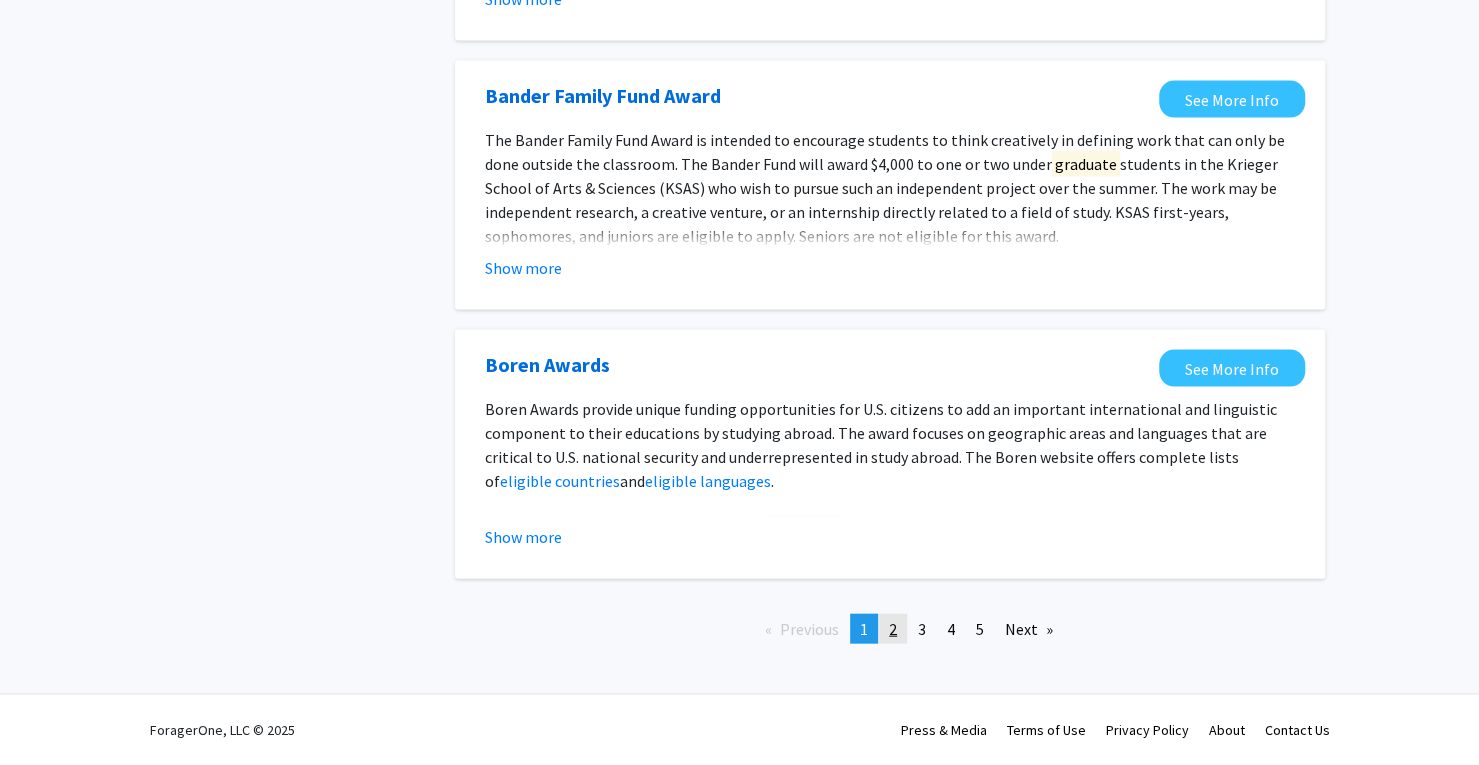 click on "2" 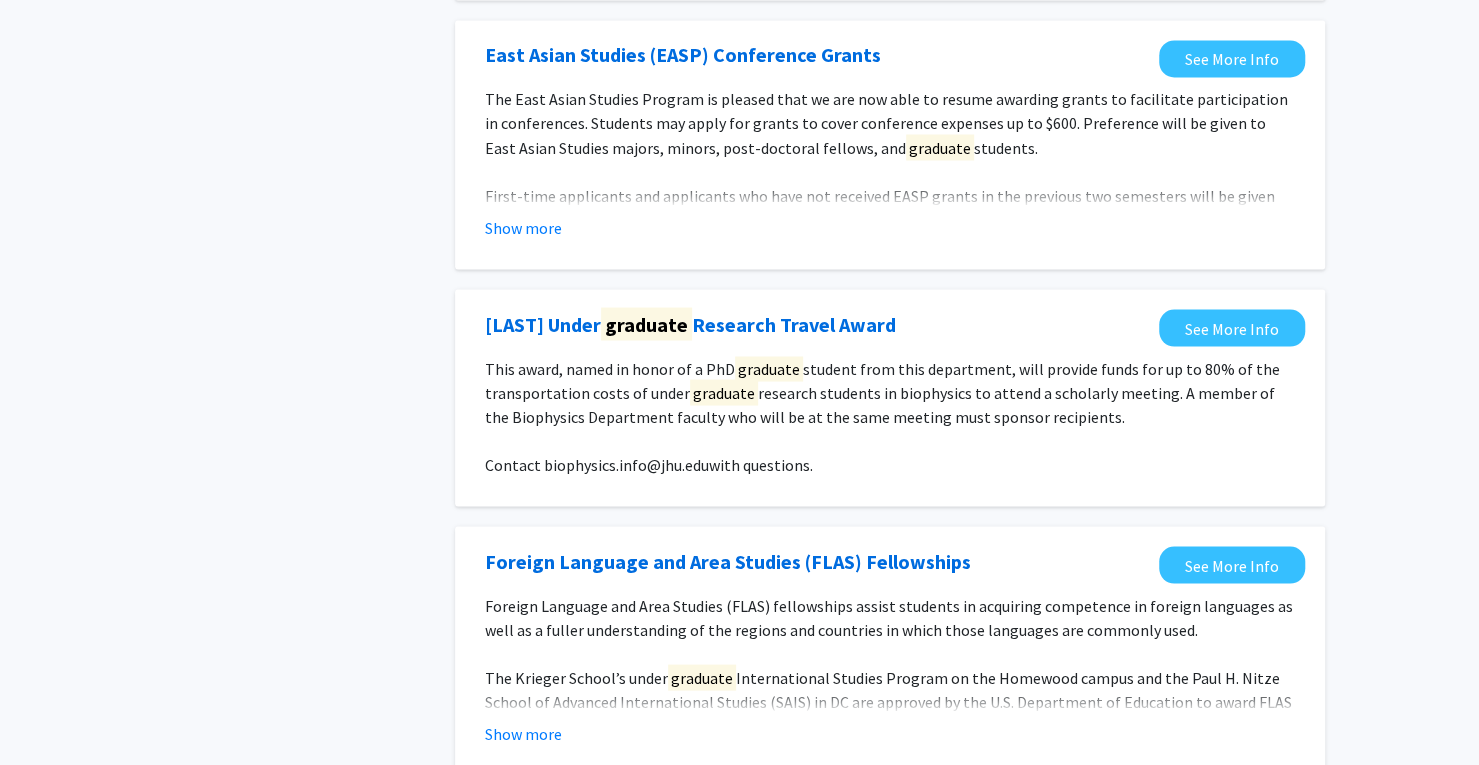 scroll, scrollTop: 2200, scrollLeft: 0, axis: vertical 